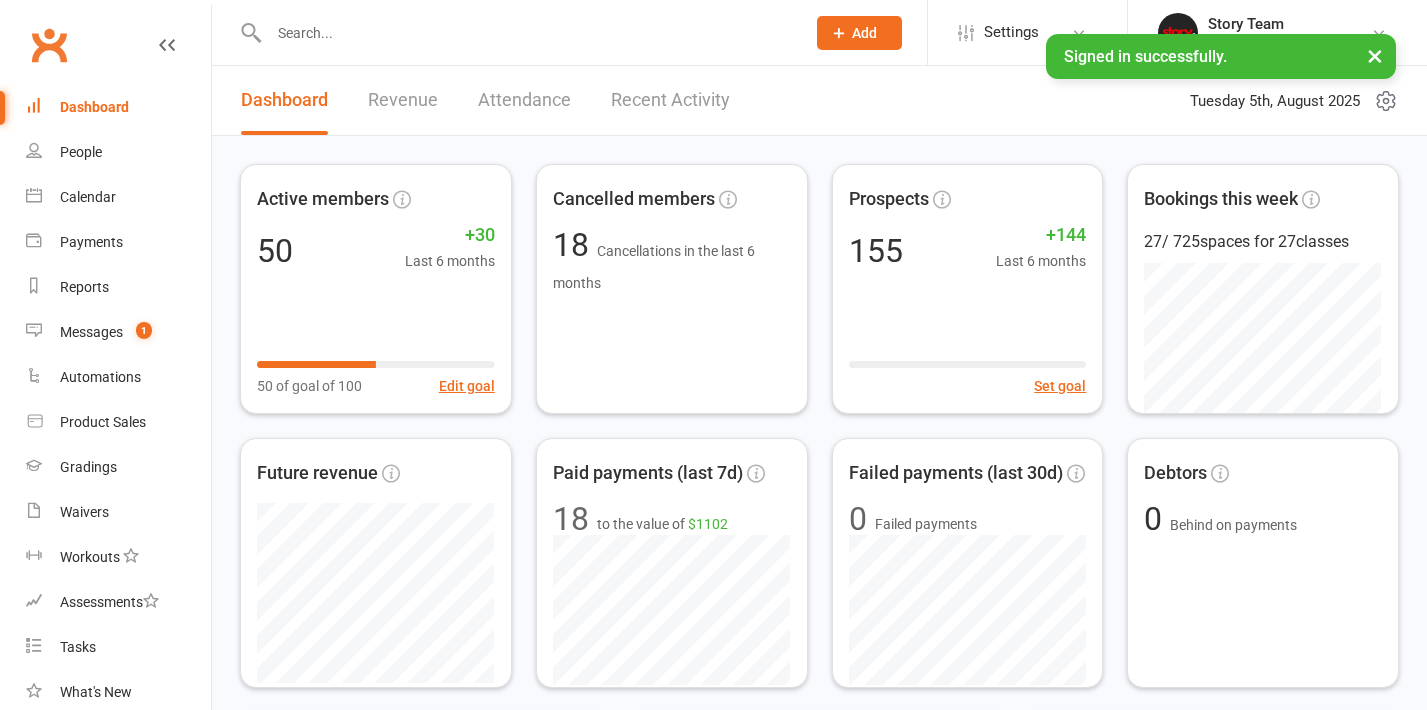 scroll, scrollTop: 0, scrollLeft: 0, axis: both 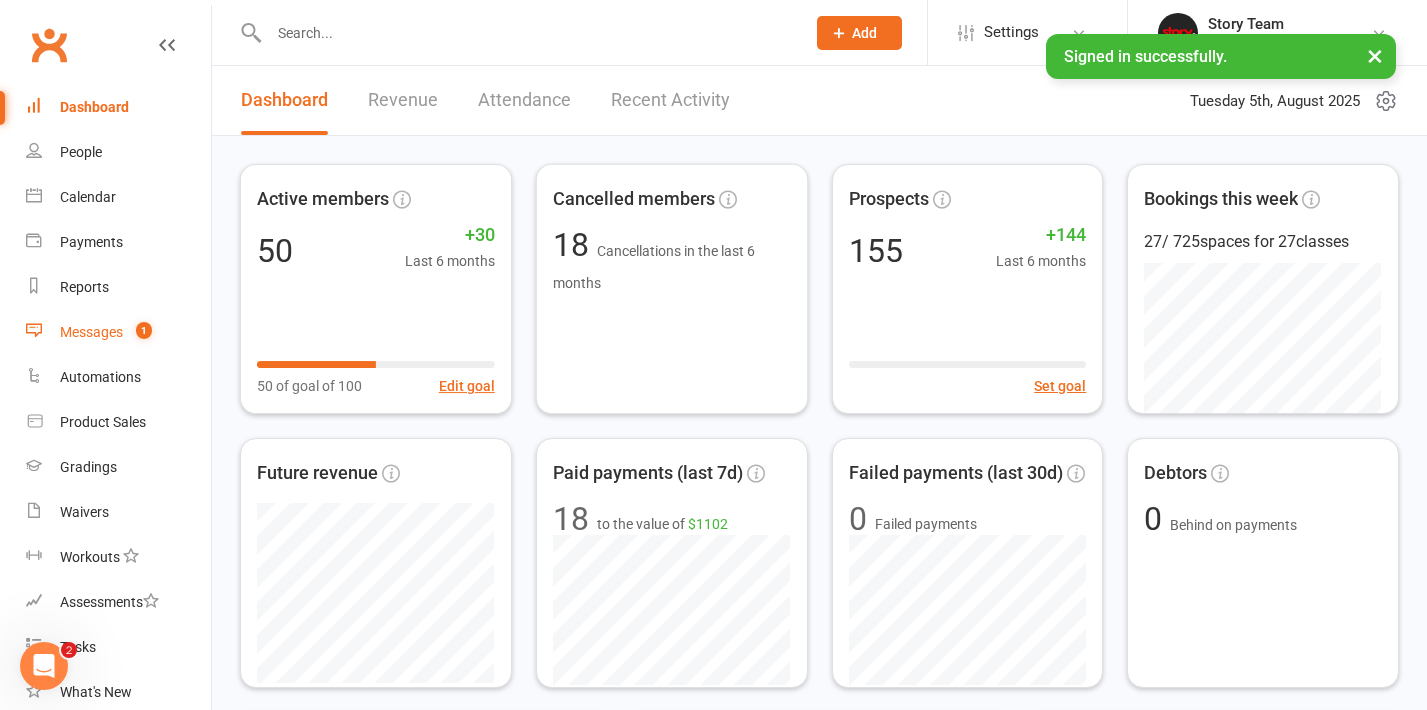 click on "Messages" at bounding box center (91, 332) 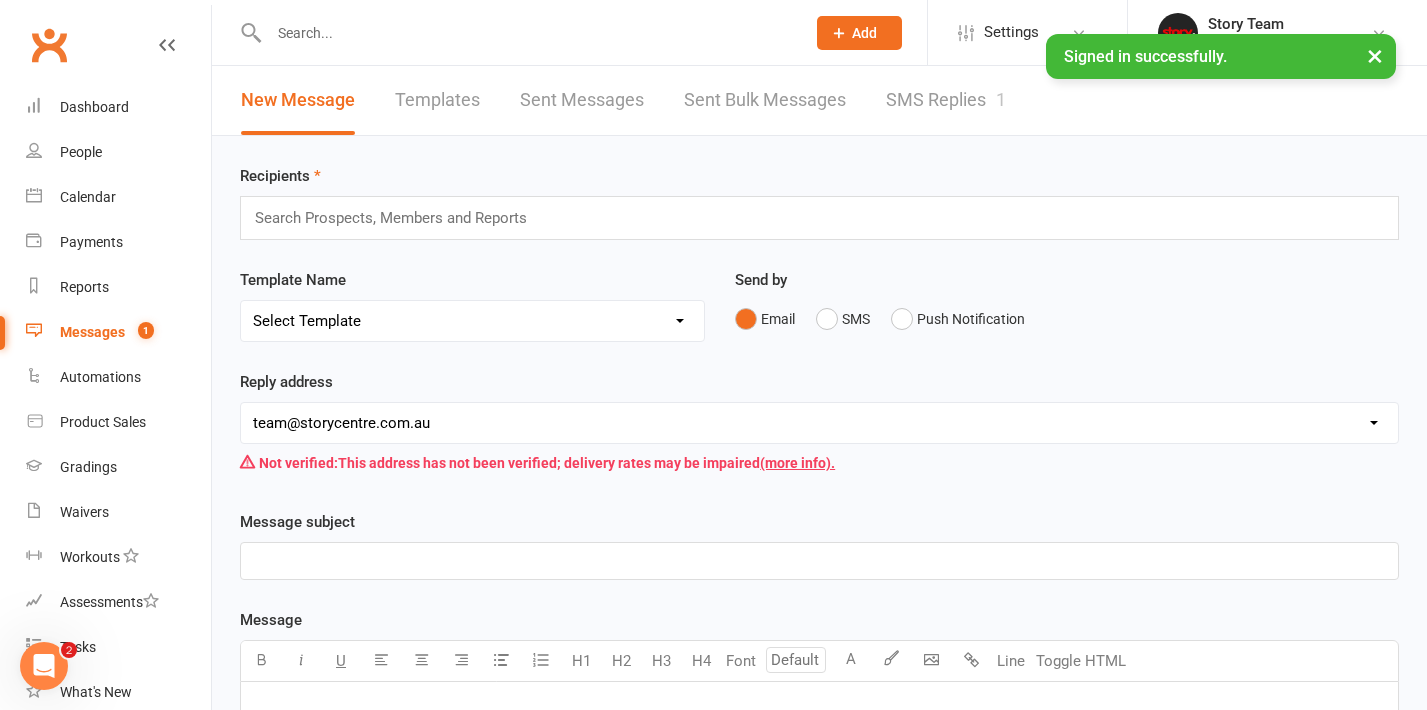click on "SMS Replies  1" at bounding box center (946, 100) 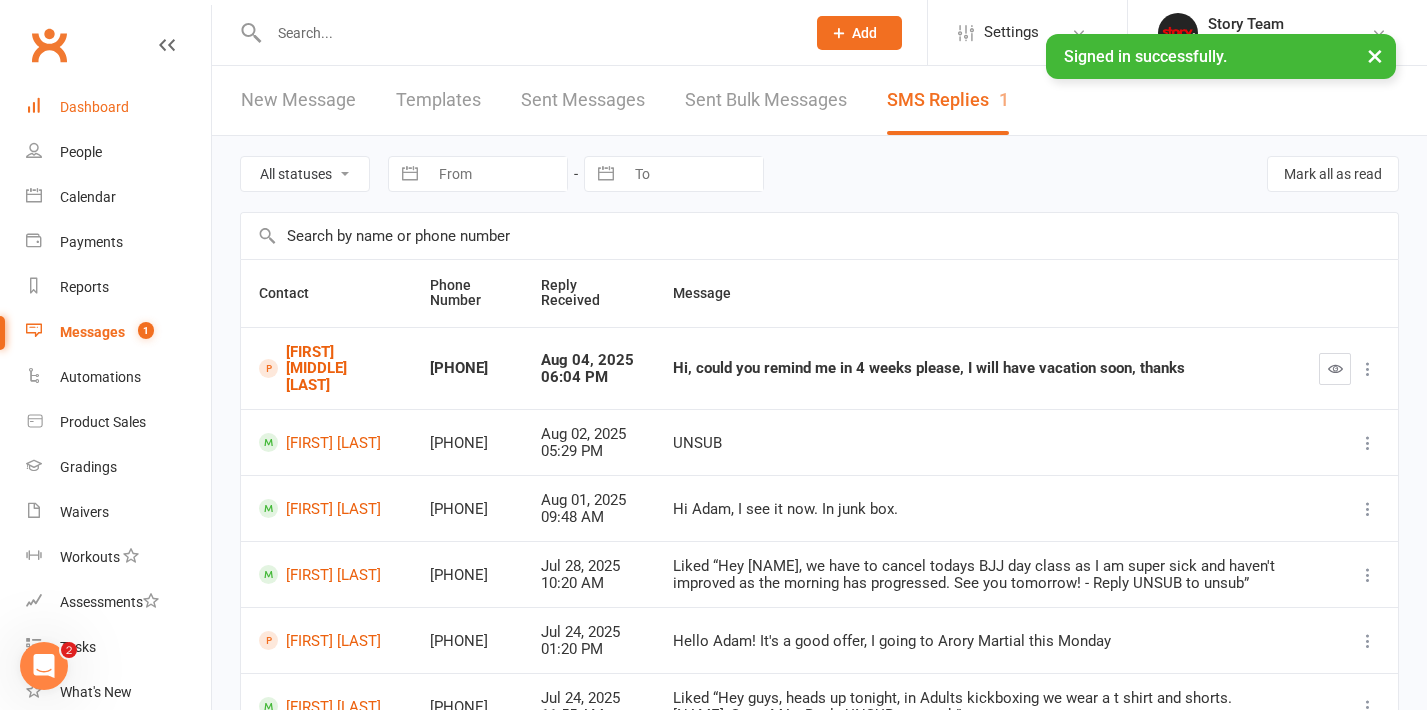click on "Dashboard" at bounding box center (94, 107) 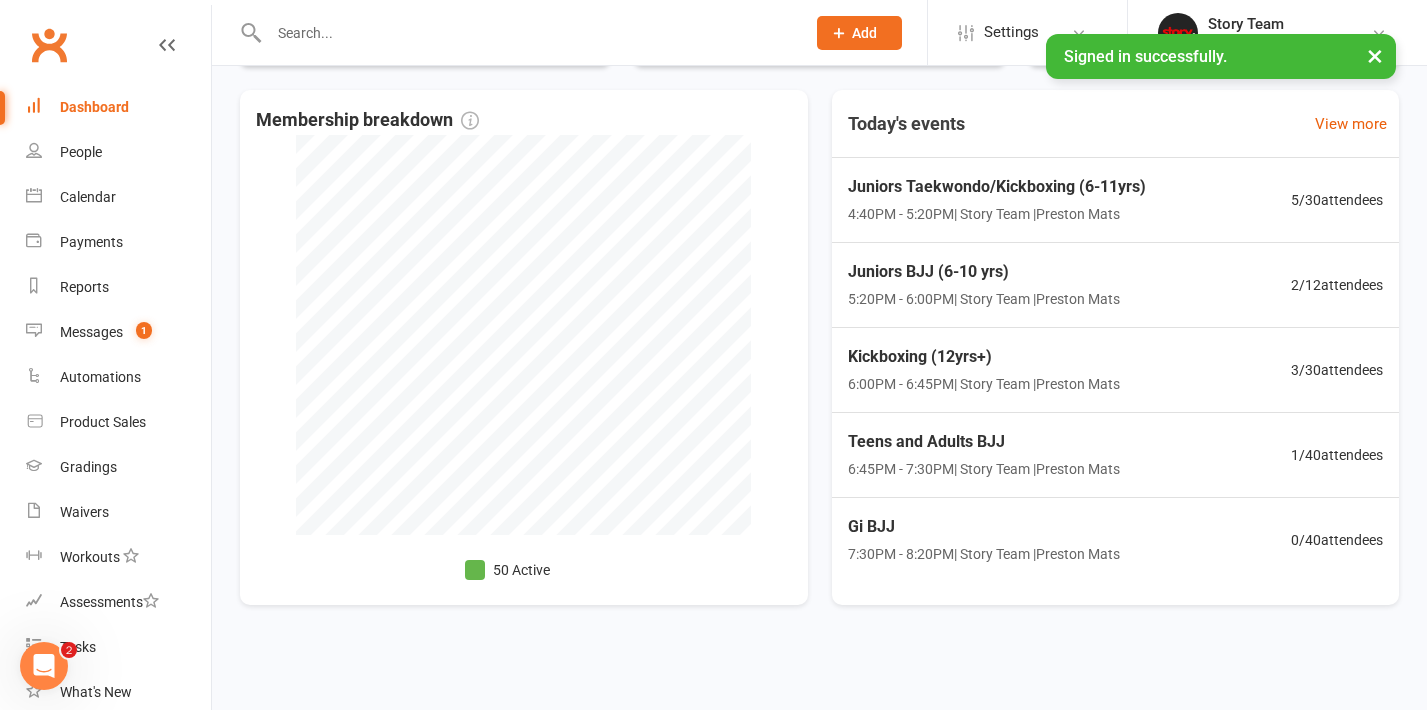 scroll, scrollTop: 731, scrollLeft: 0, axis: vertical 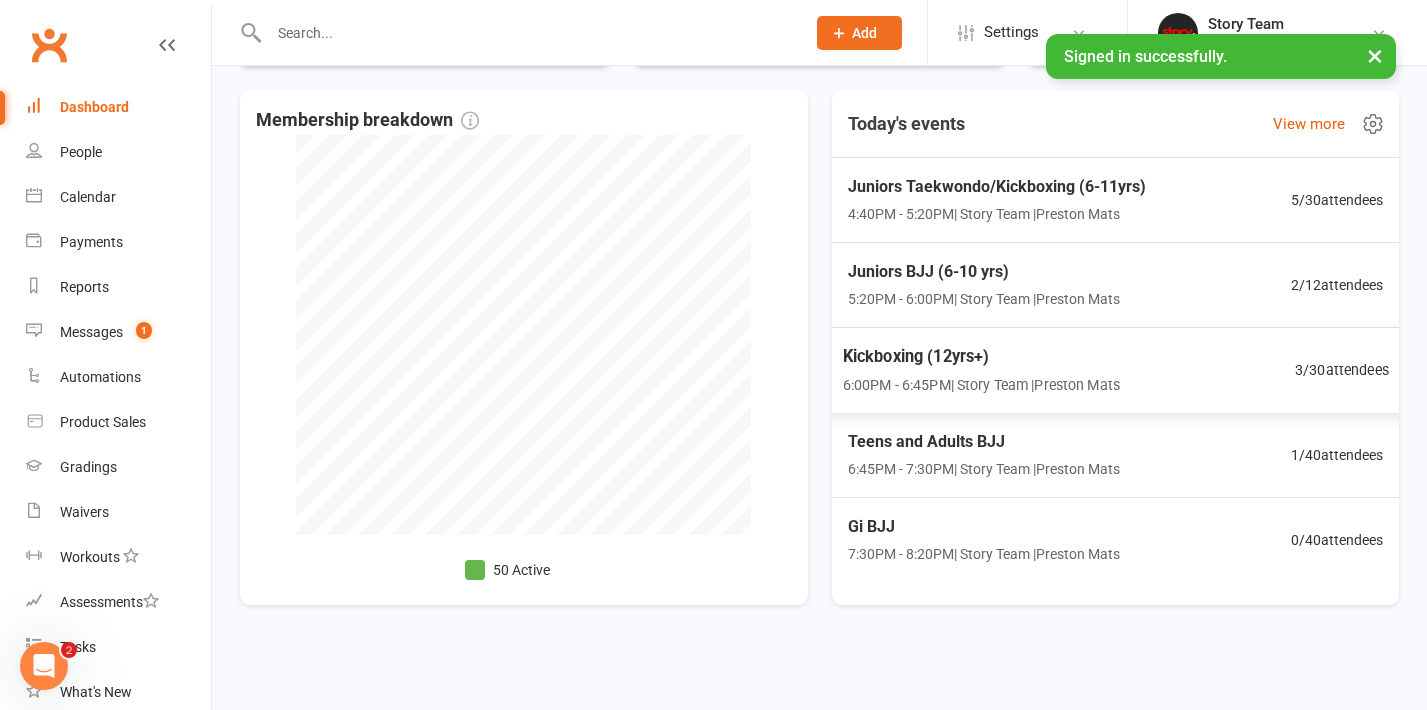 click on "Kickboxing (12yrs+) 6:00PM - 6:45PM | Story Team | Preston Mats 3 / 30 attendees" at bounding box center [1115, 370] 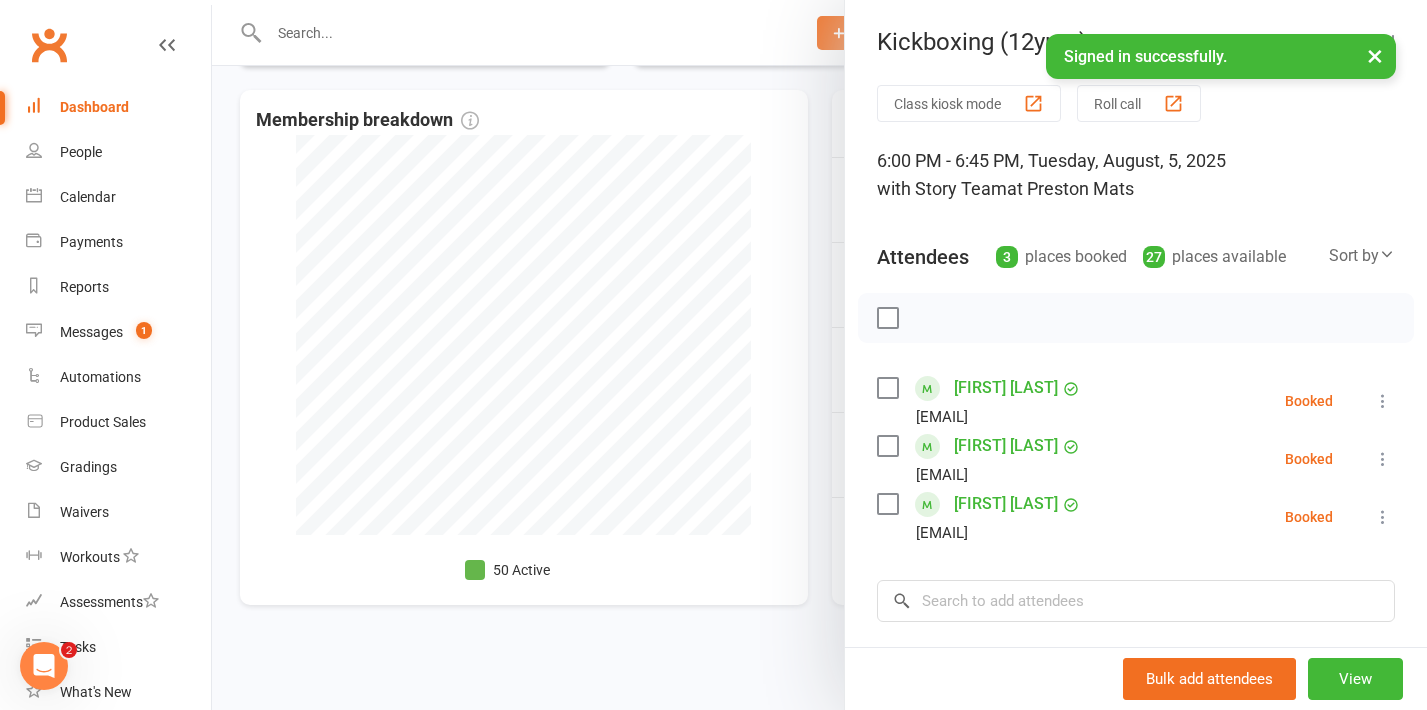 click at bounding box center [819, 355] 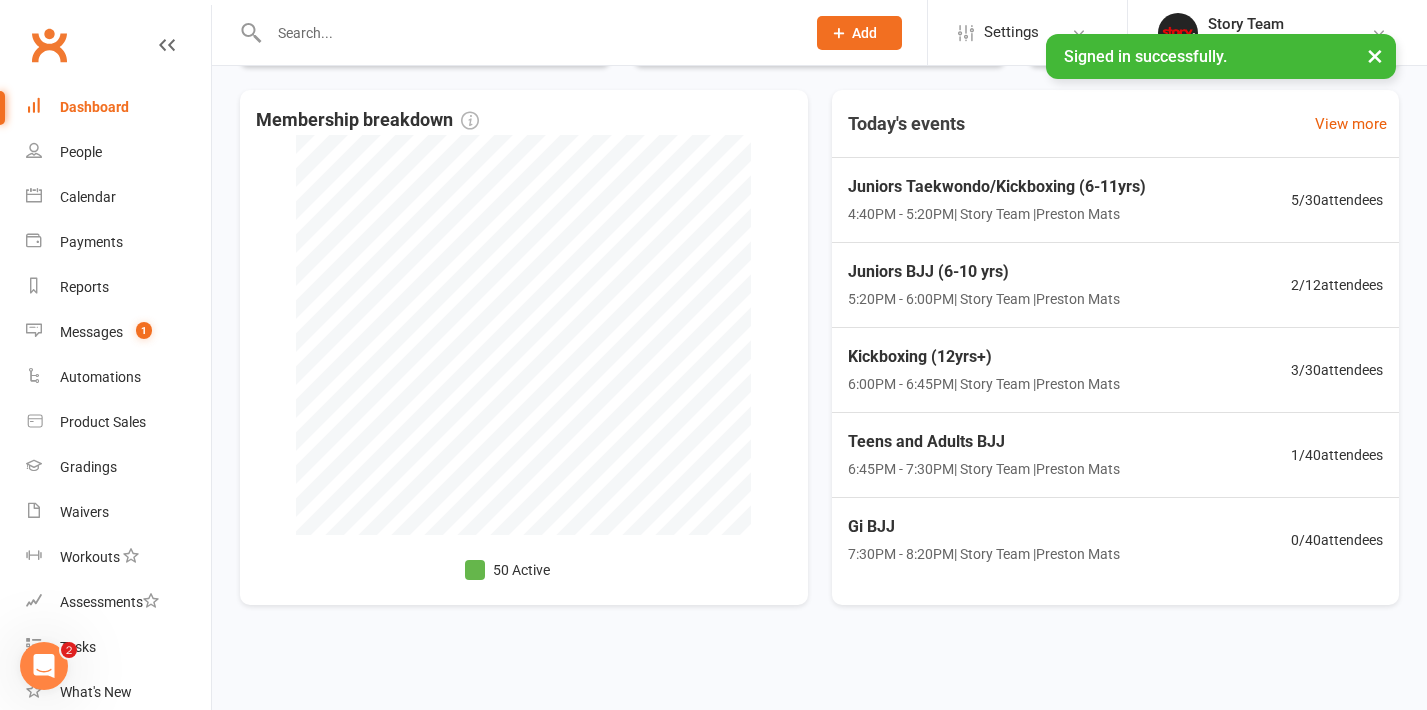 click on "Signed in successfully. ×" at bounding box center [1221, 56] 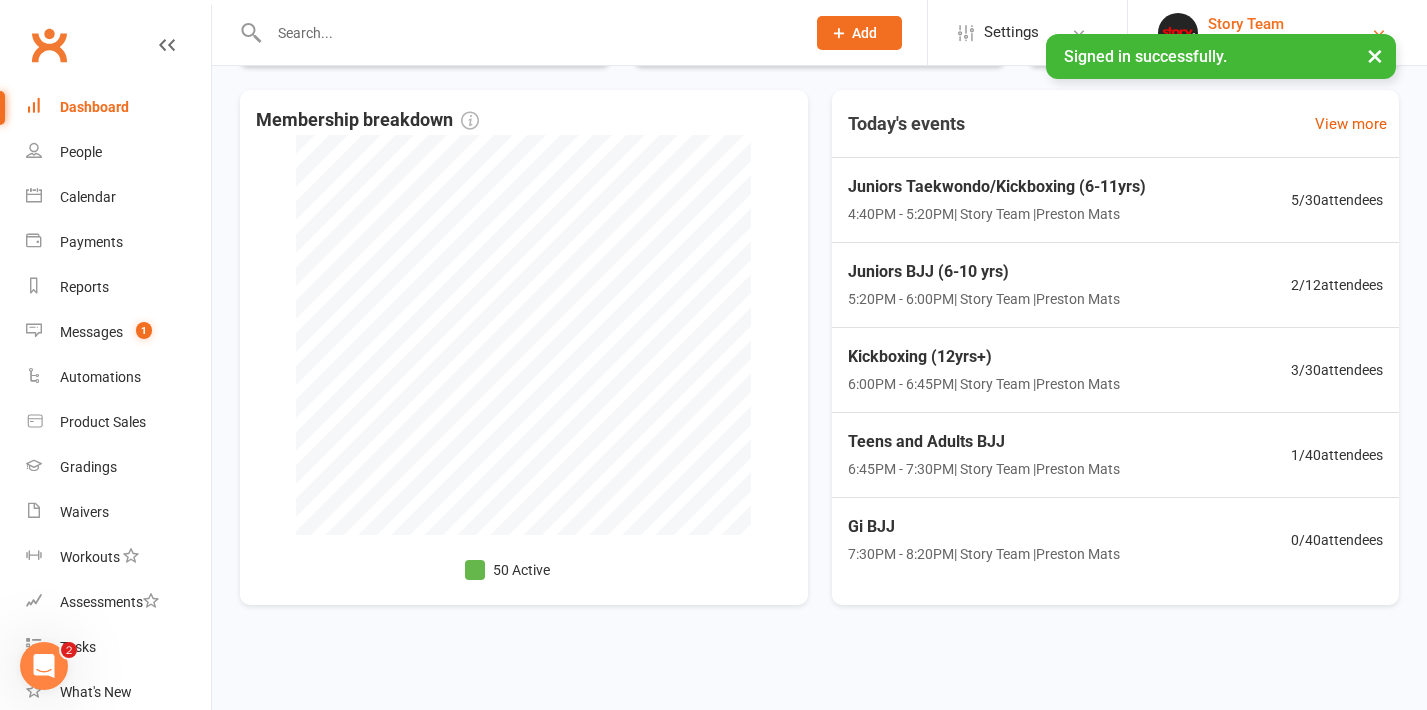 click on "Story Team" at bounding box center (1250, 24) 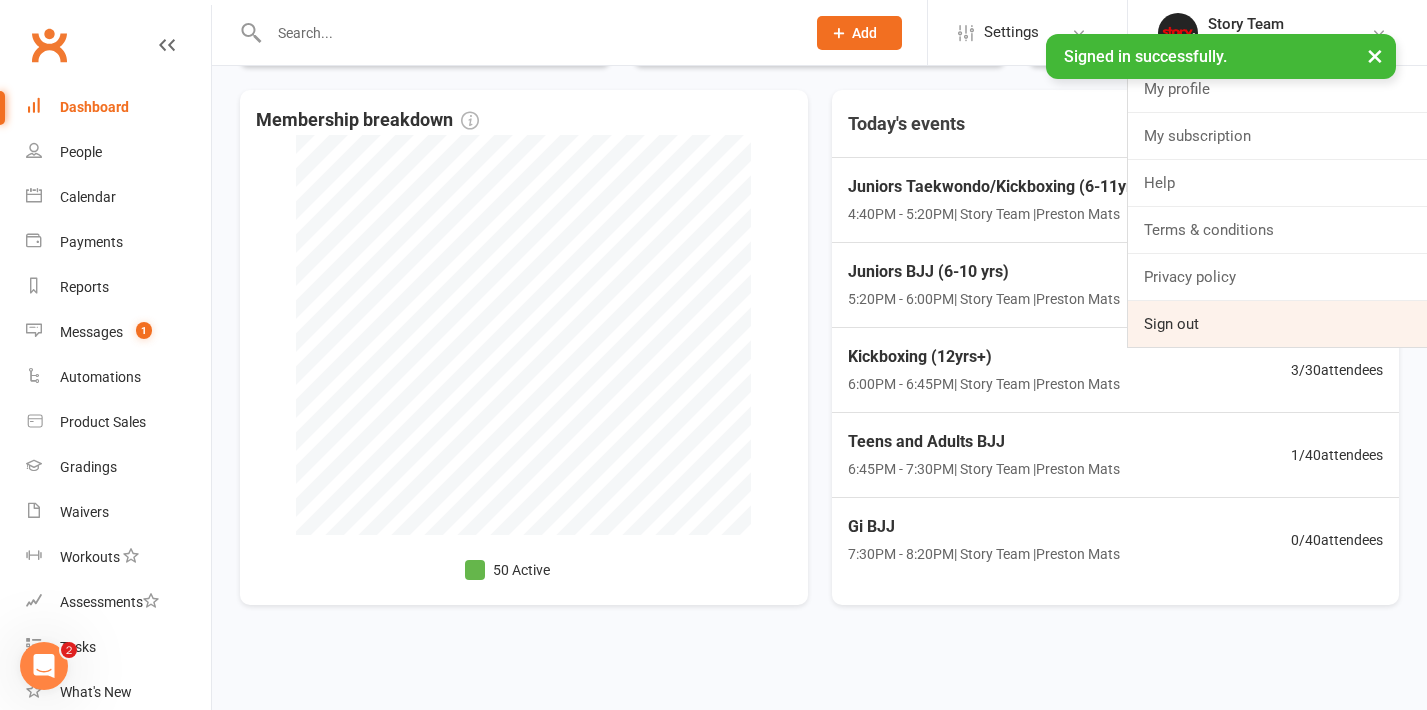 click on "Sign out" at bounding box center (1277, 324) 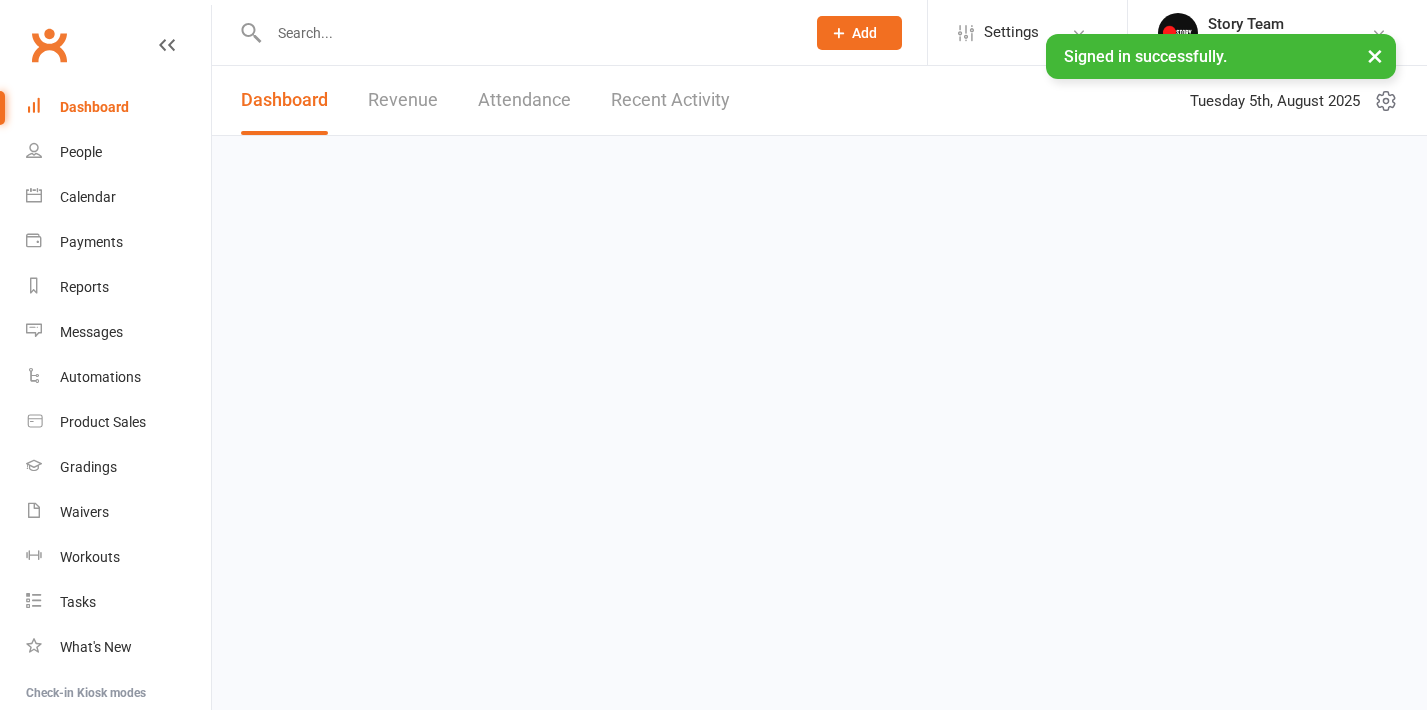 scroll, scrollTop: 0, scrollLeft: 0, axis: both 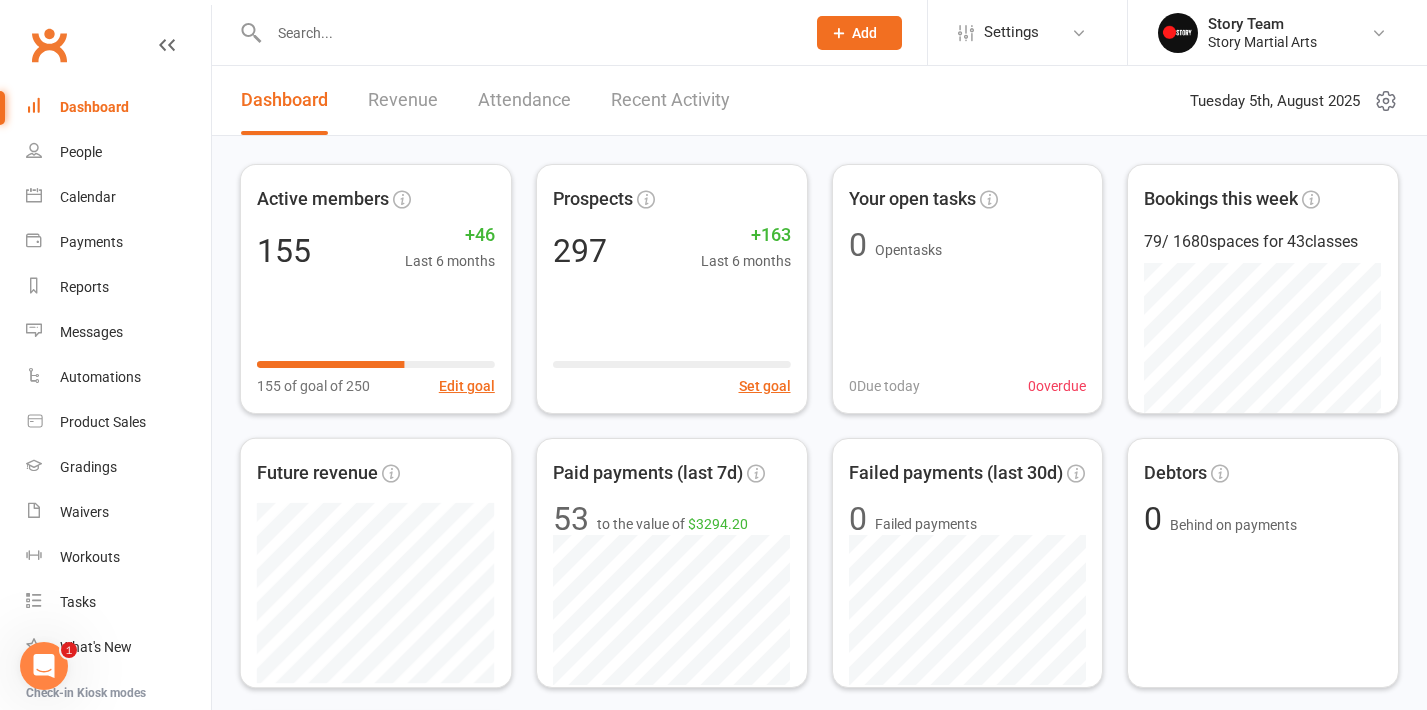 click on "Recent Activity" at bounding box center (670, 100) 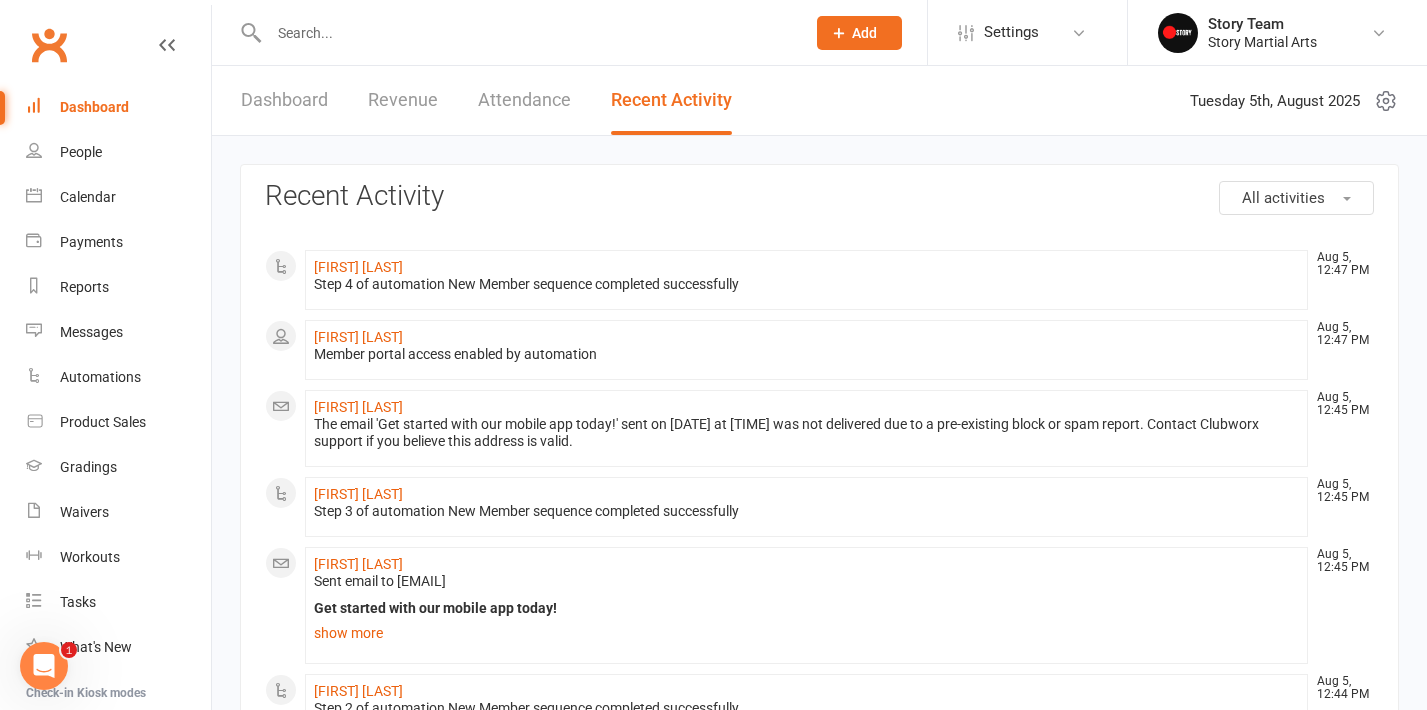 click on "All activities" at bounding box center (1296, 198) 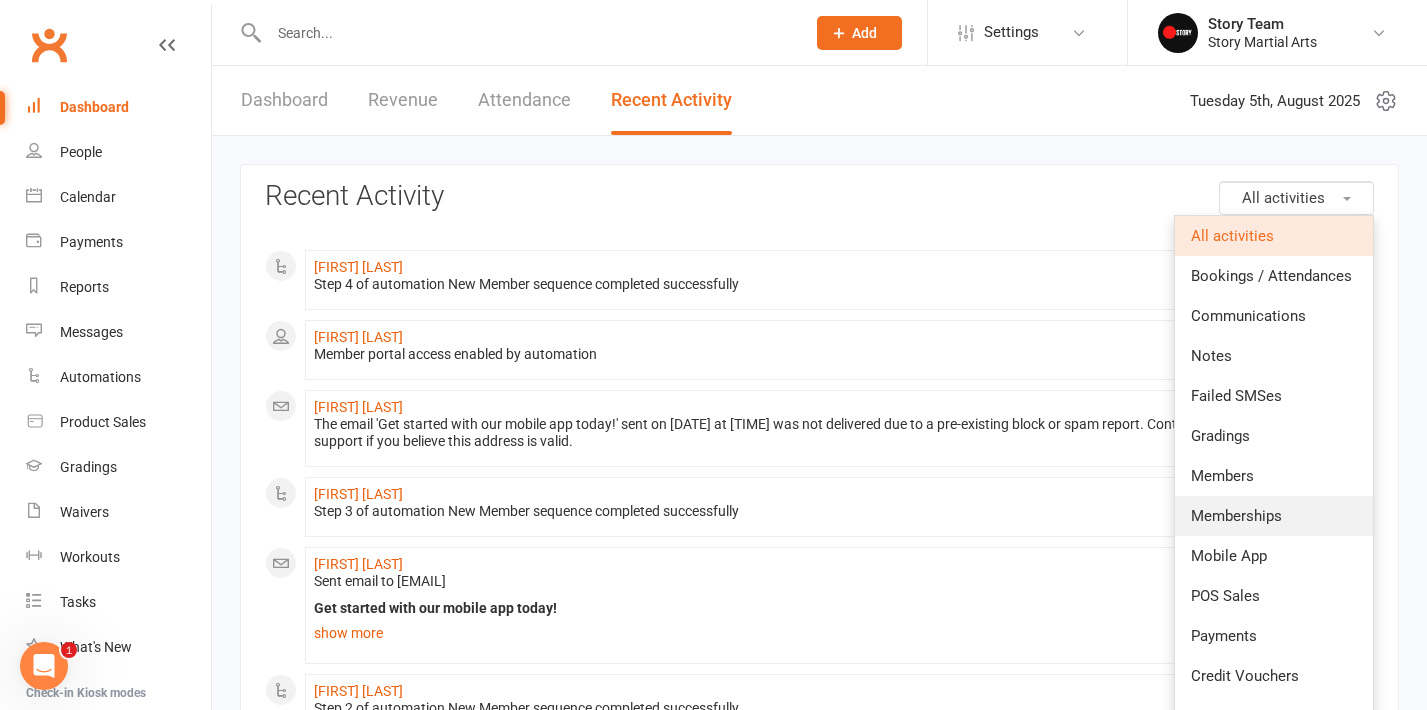 click on "Memberships" at bounding box center [1236, 516] 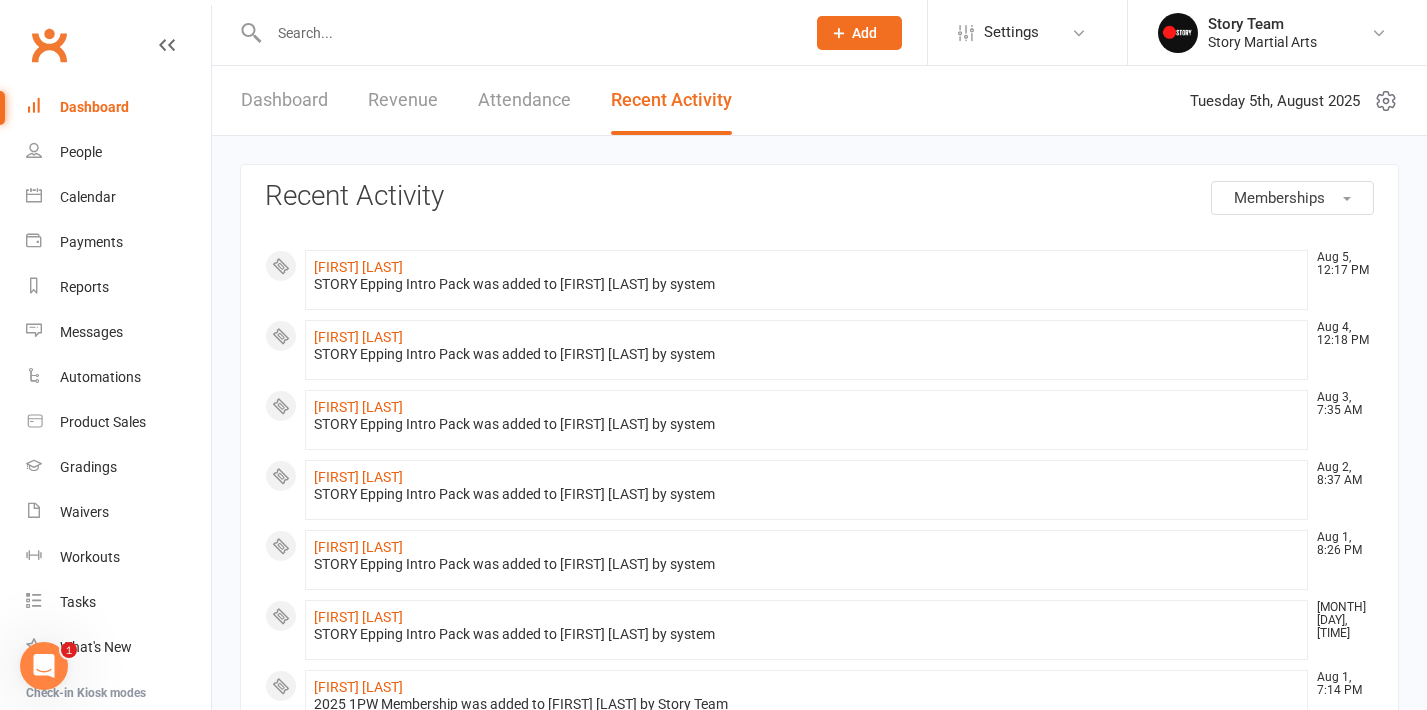 click on "Dashboard" at bounding box center [284, 100] 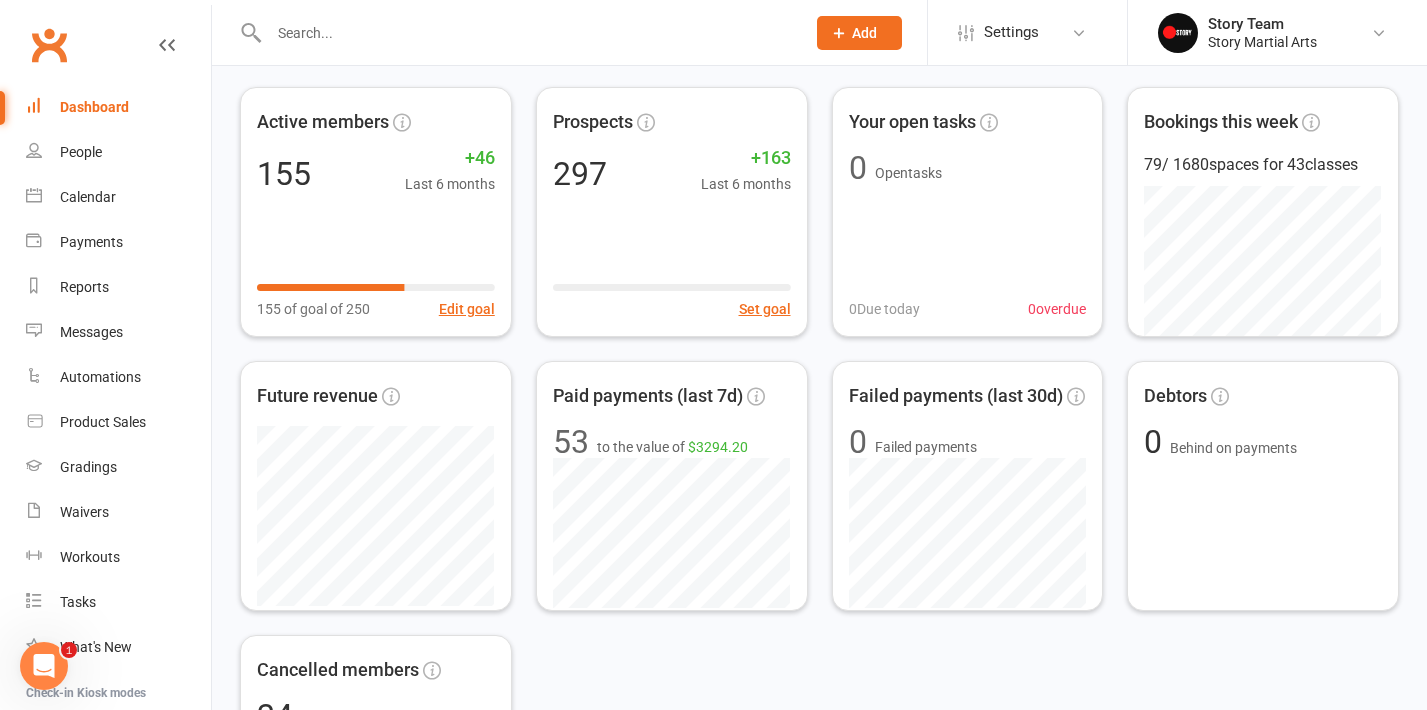 scroll, scrollTop: 70, scrollLeft: 0, axis: vertical 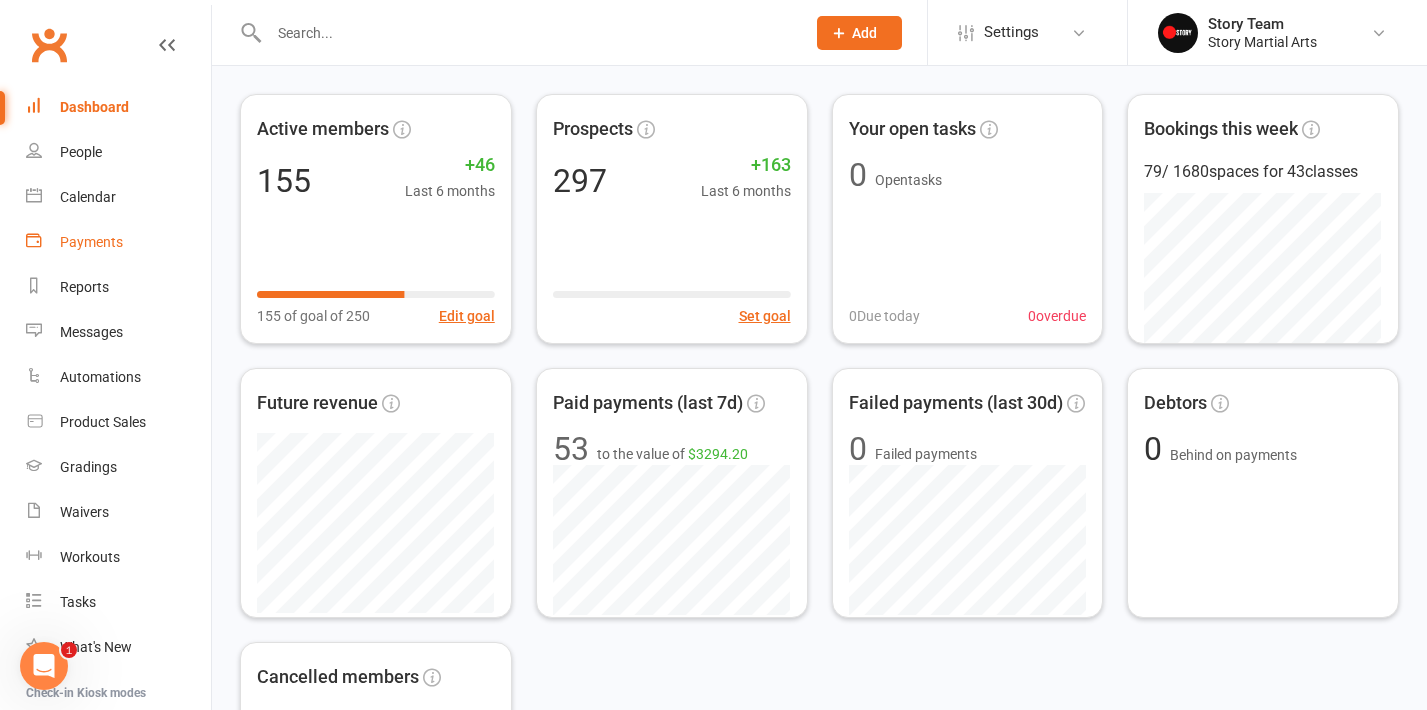 click on "Payments" at bounding box center [91, 242] 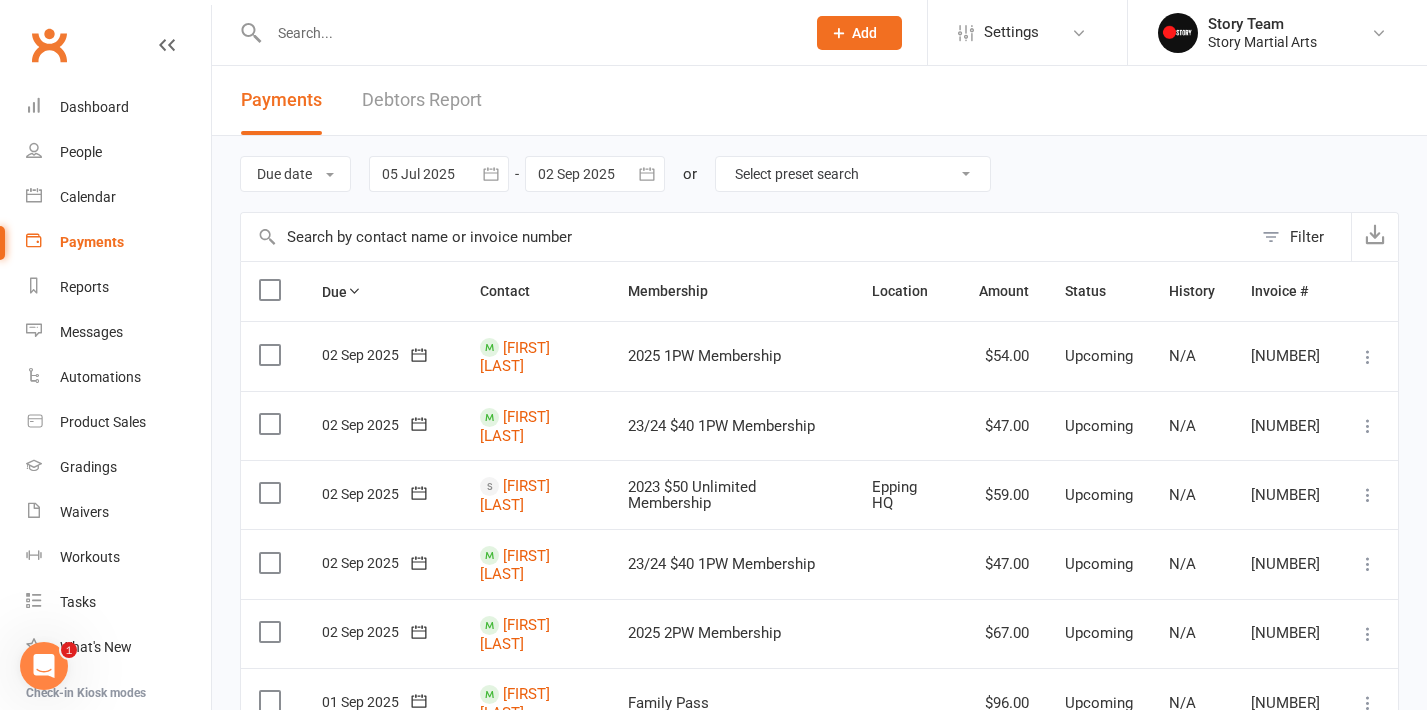 click 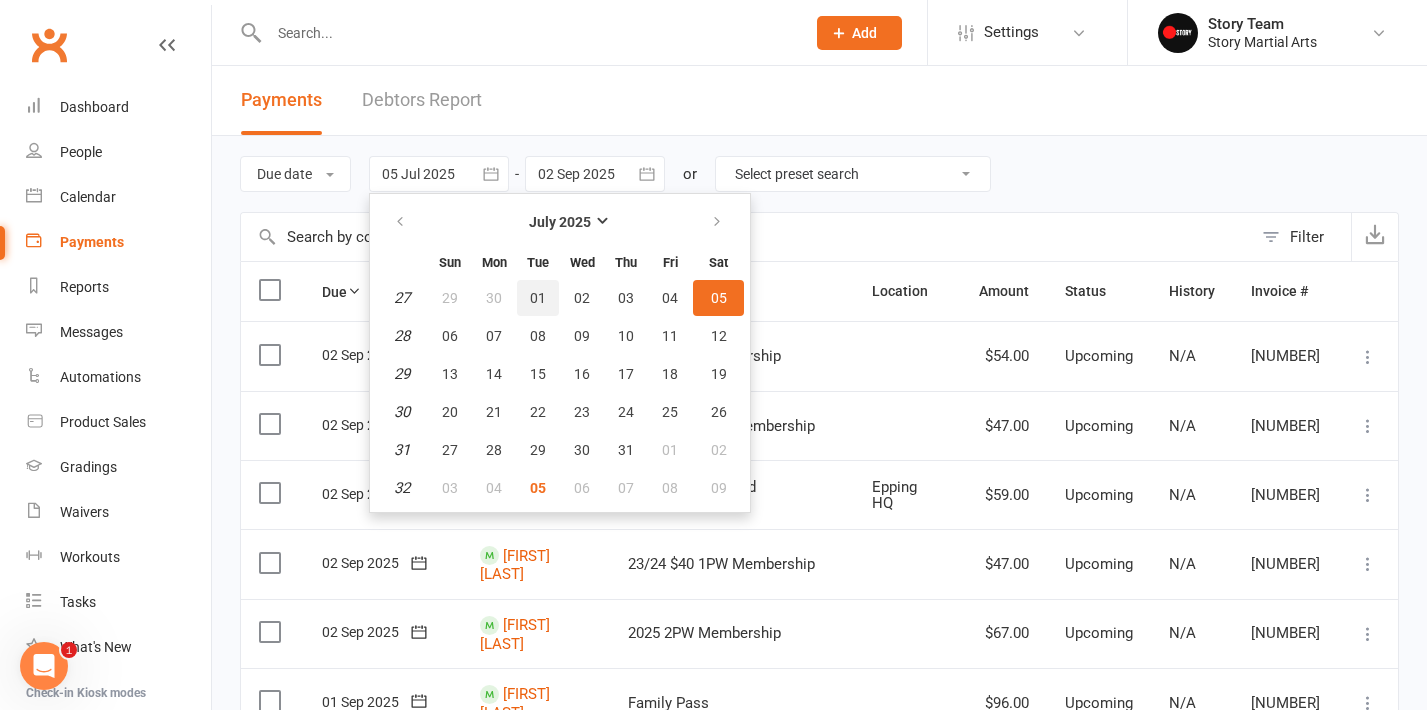 click on "01" at bounding box center [538, 298] 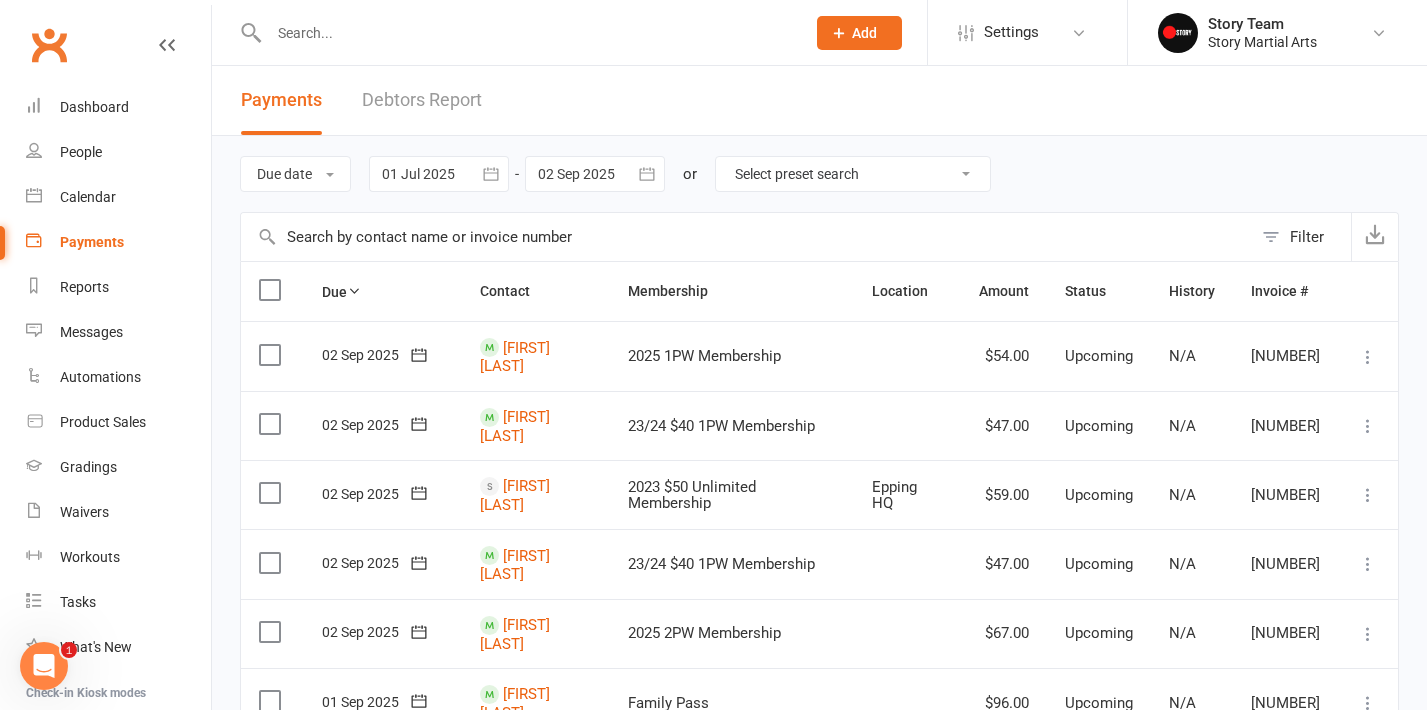 click 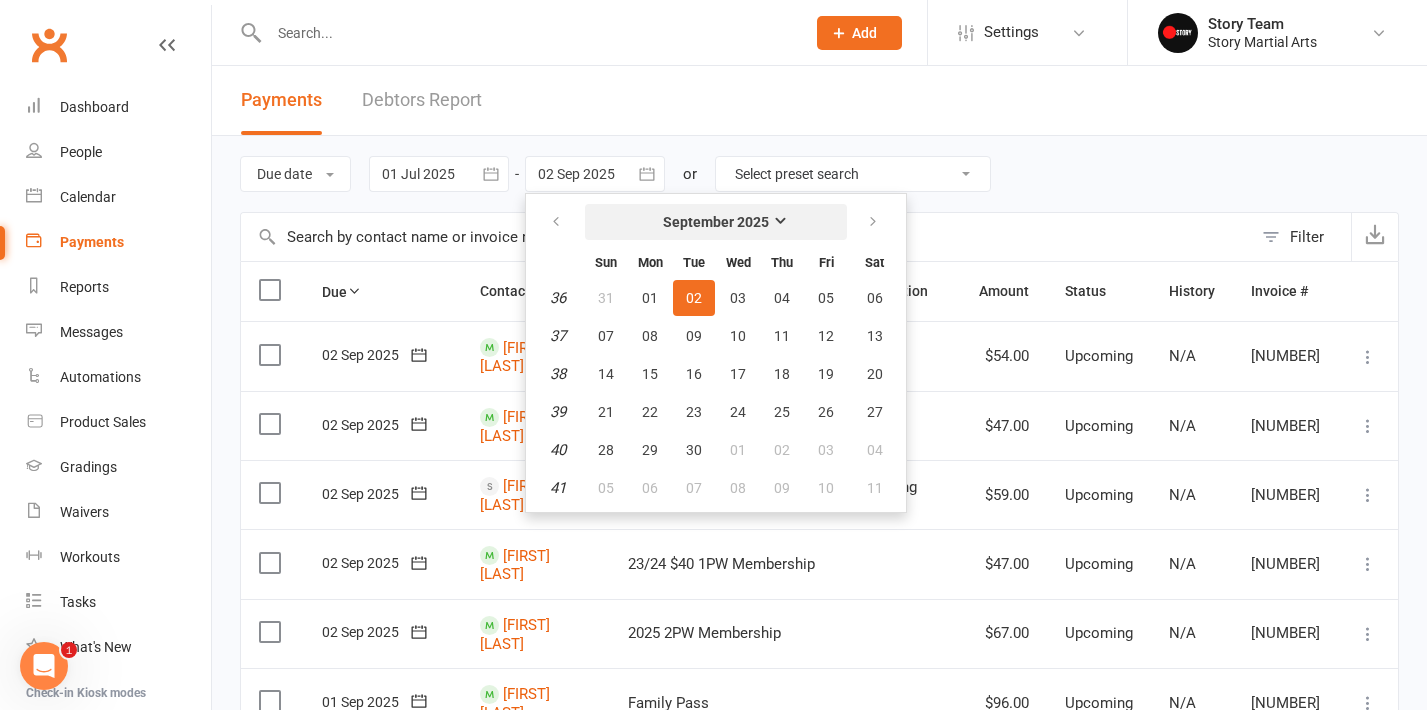 click on "September 2025" at bounding box center [716, 222] 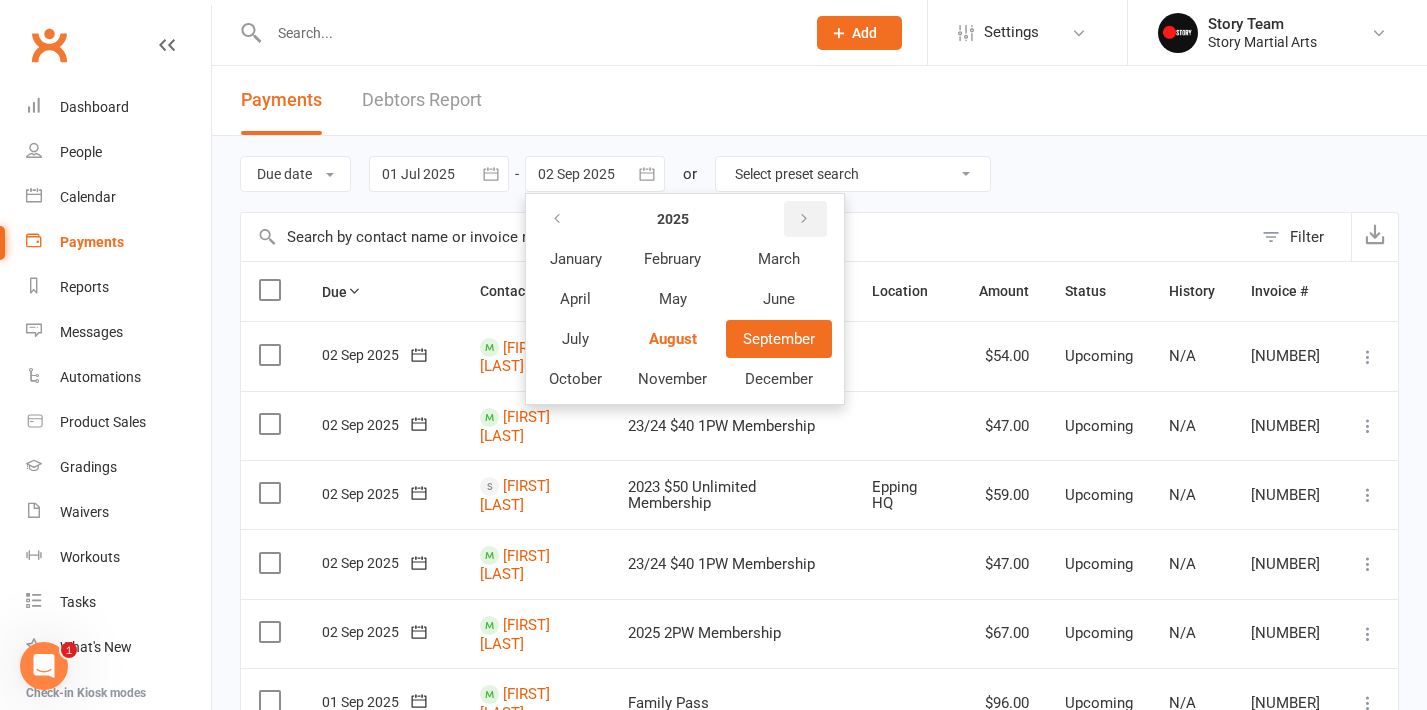 click at bounding box center [805, 219] 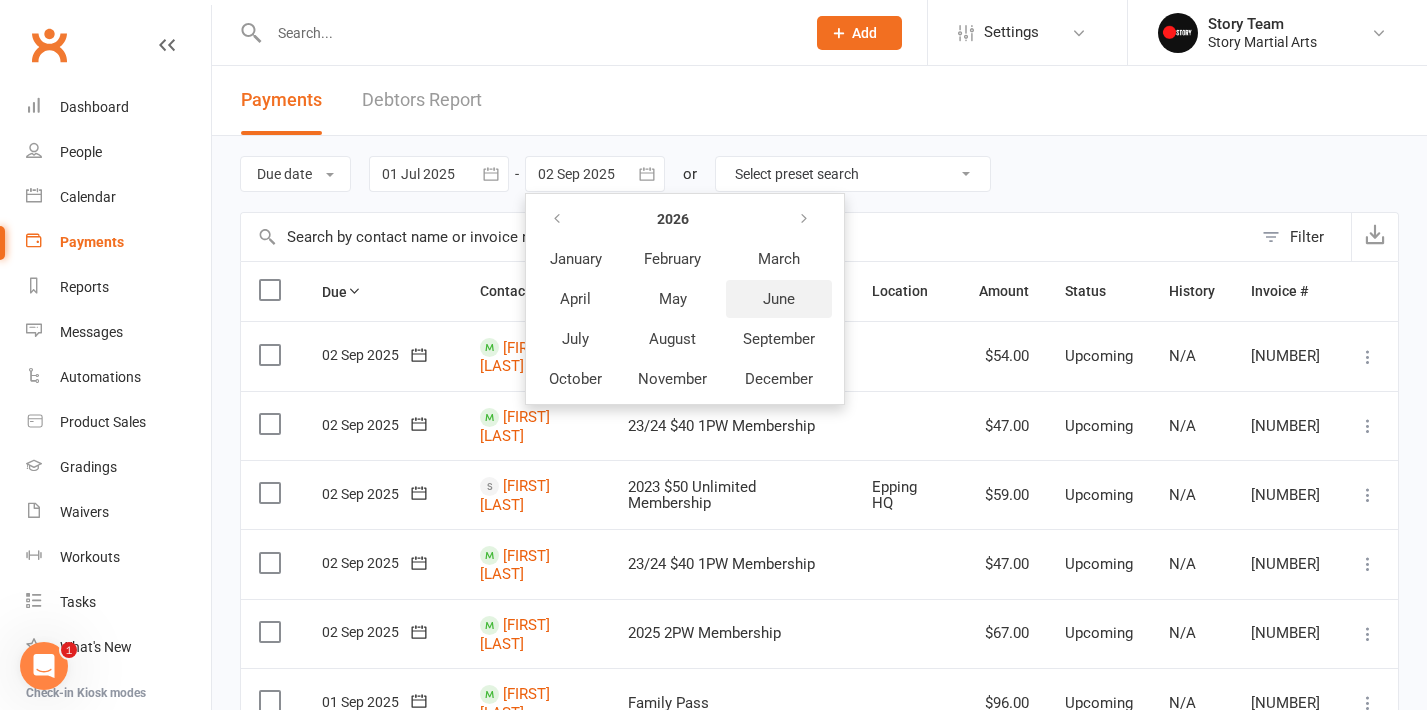 click on "June" at bounding box center (779, 299) 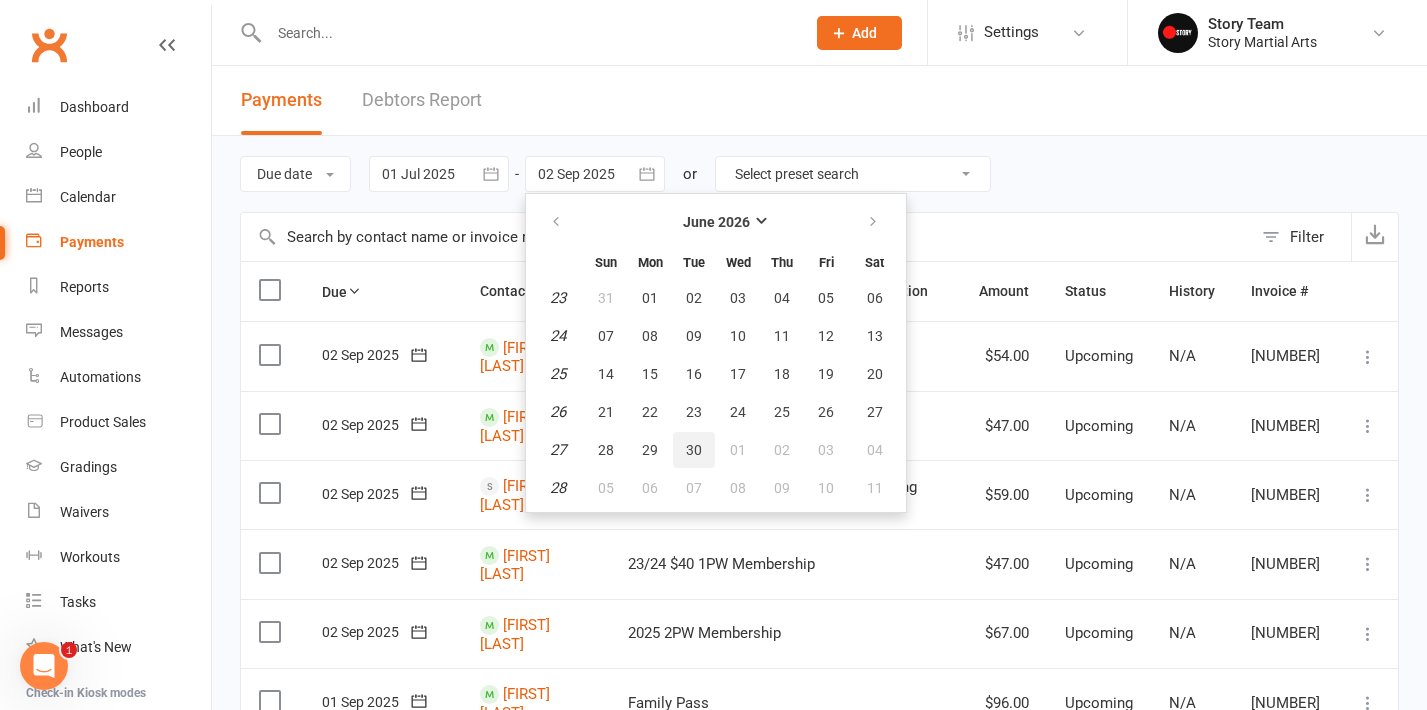 click on "30" at bounding box center [694, 450] 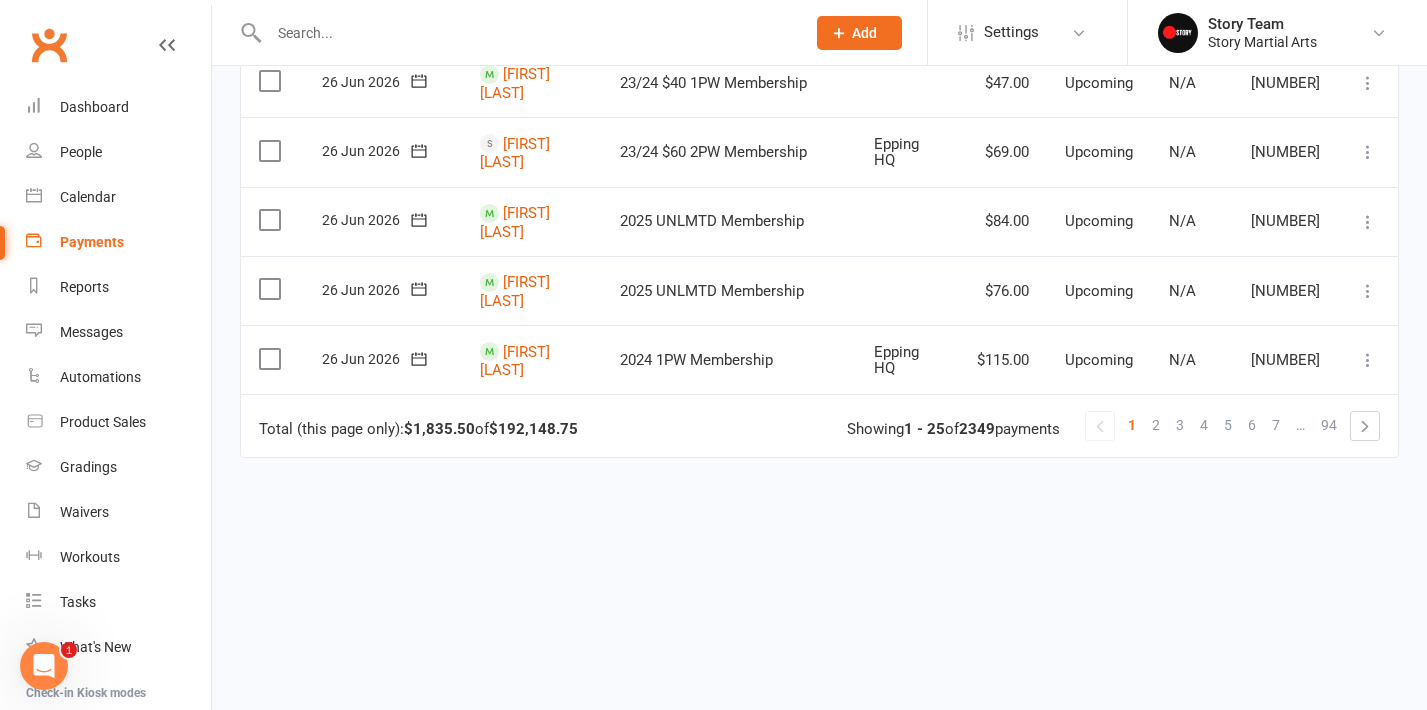 scroll, scrollTop: 1658, scrollLeft: 0, axis: vertical 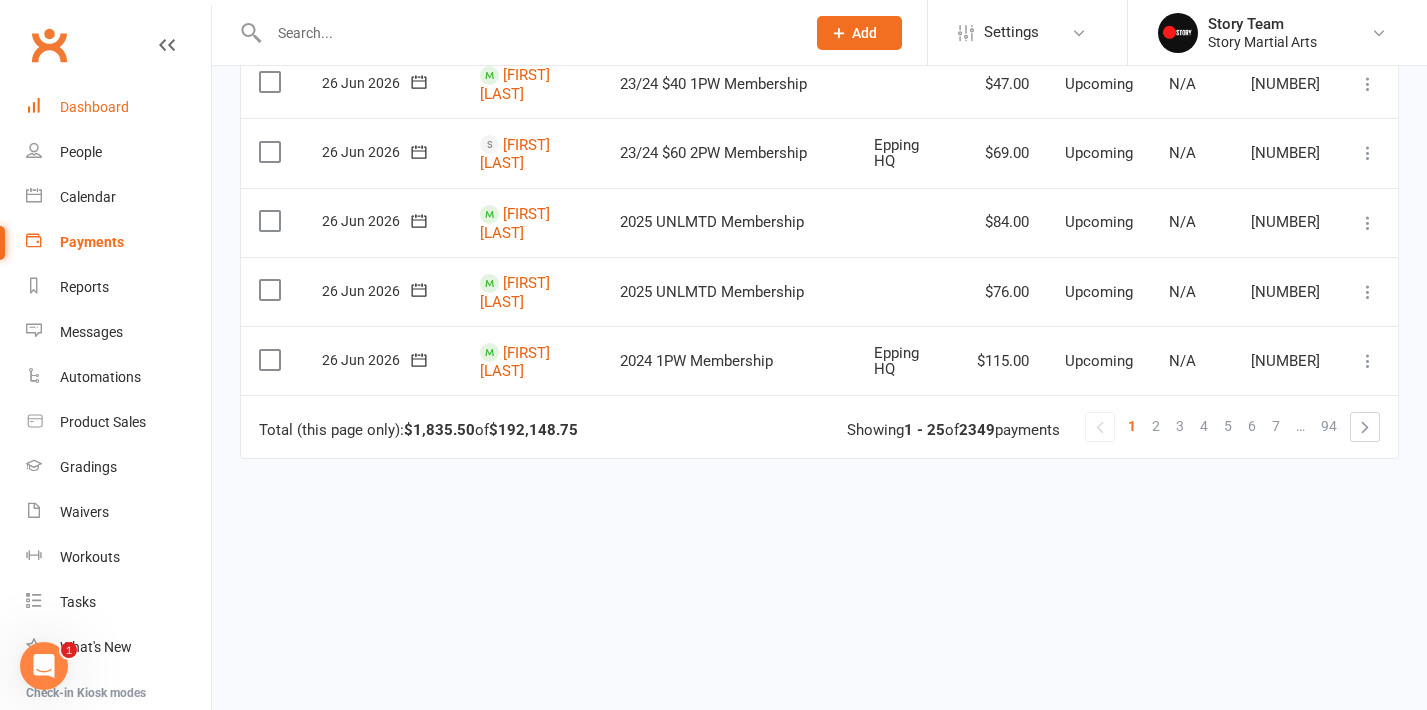 click on "Dashboard" at bounding box center (94, 107) 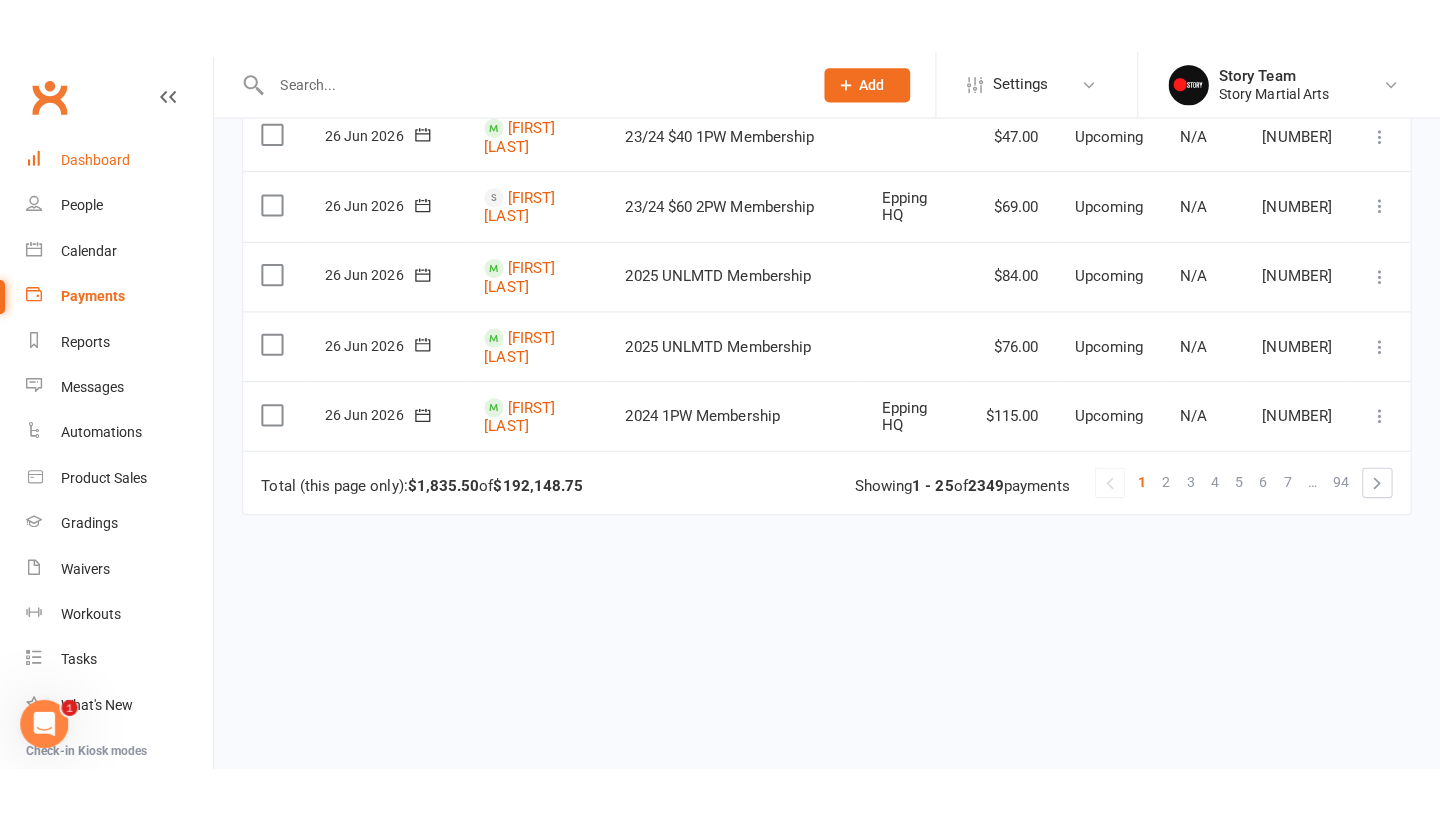 scroll, scrollTop: 0, scrollLeft: 0, axis: both 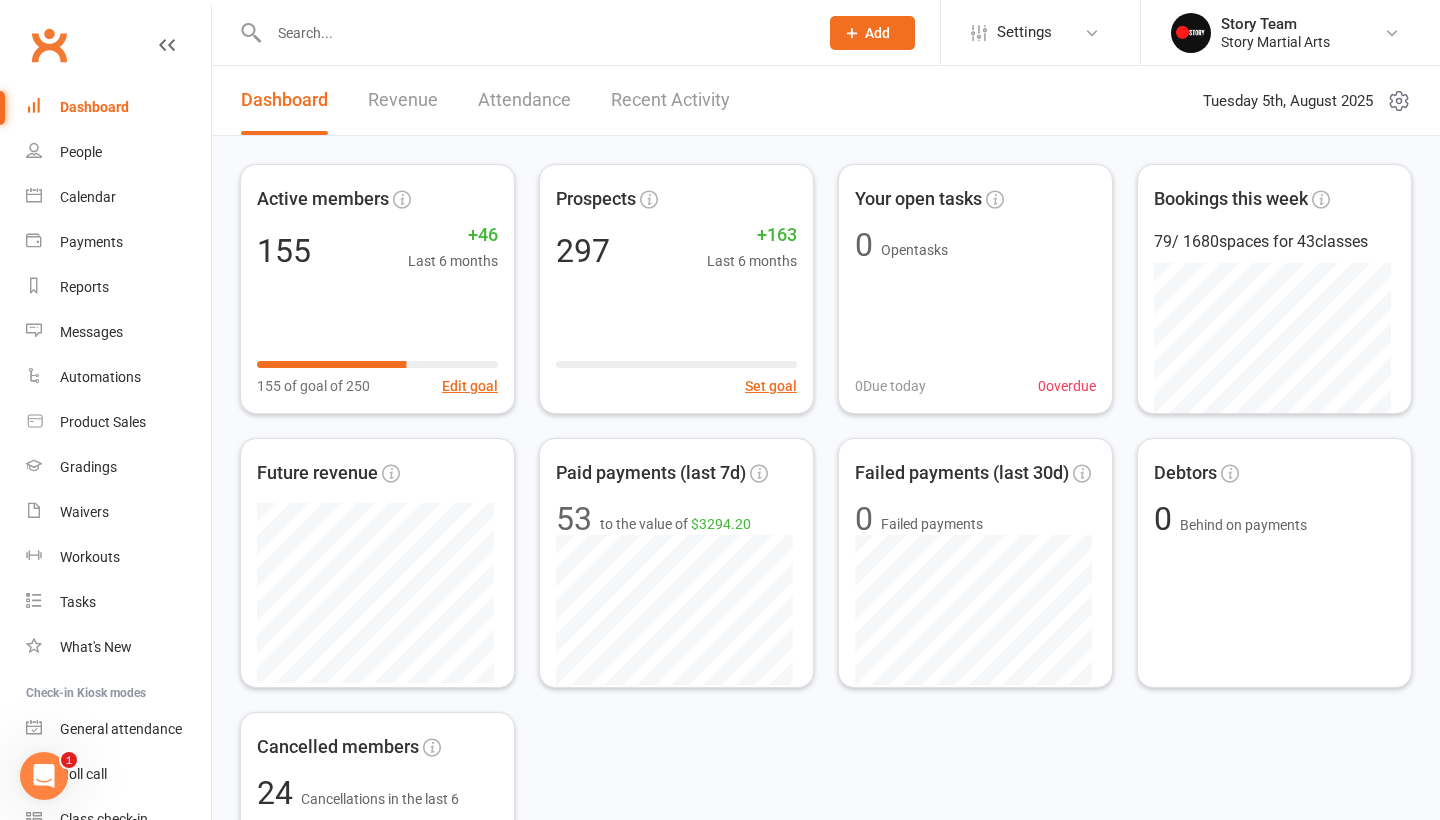 click on "Dashboard" at bounding box center [284, 100] 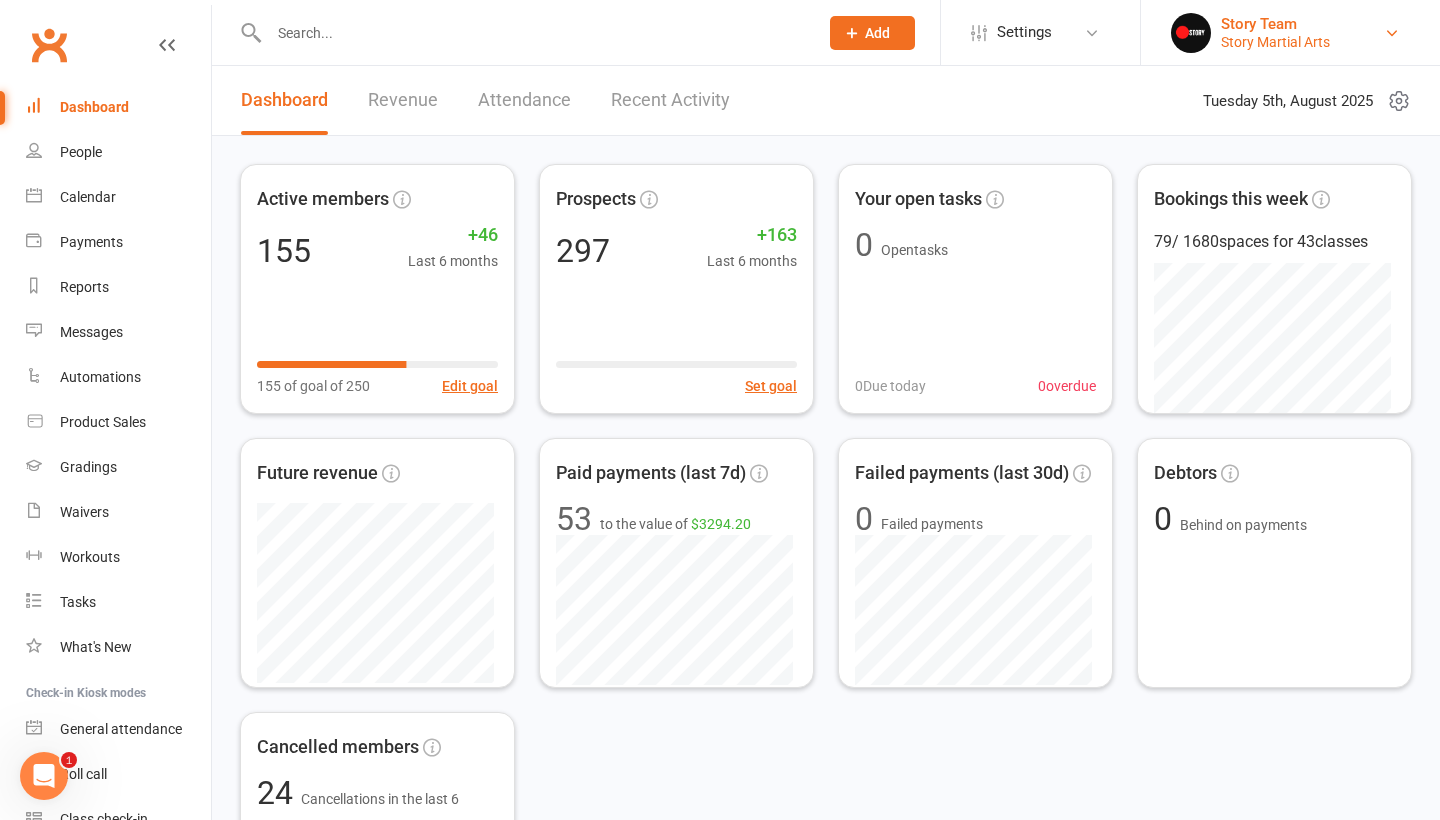 click on "Story Martial Arts" at bounding box center [1275, 42] 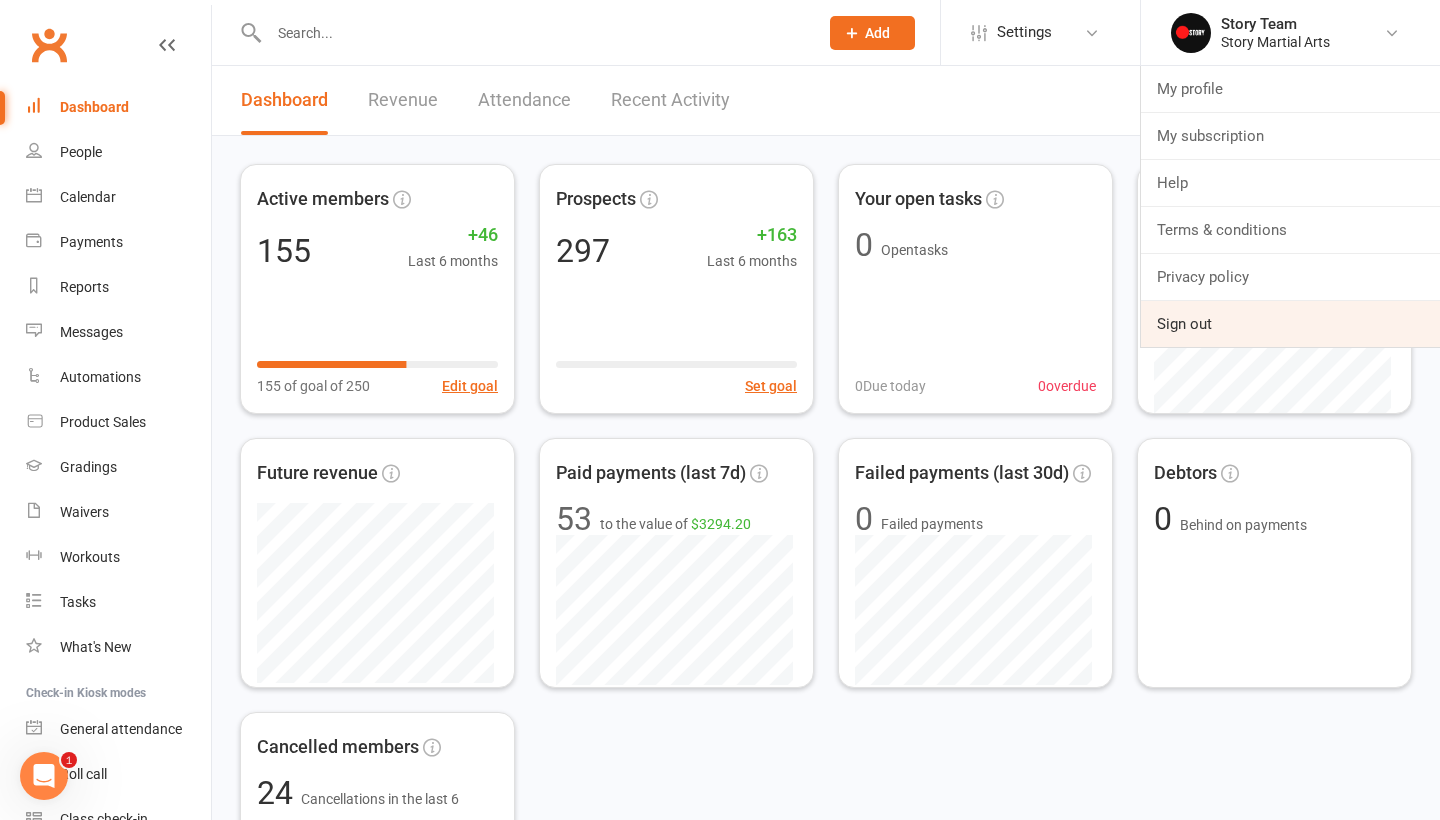 click on "Sign out" at bounding box center [1290, 324] 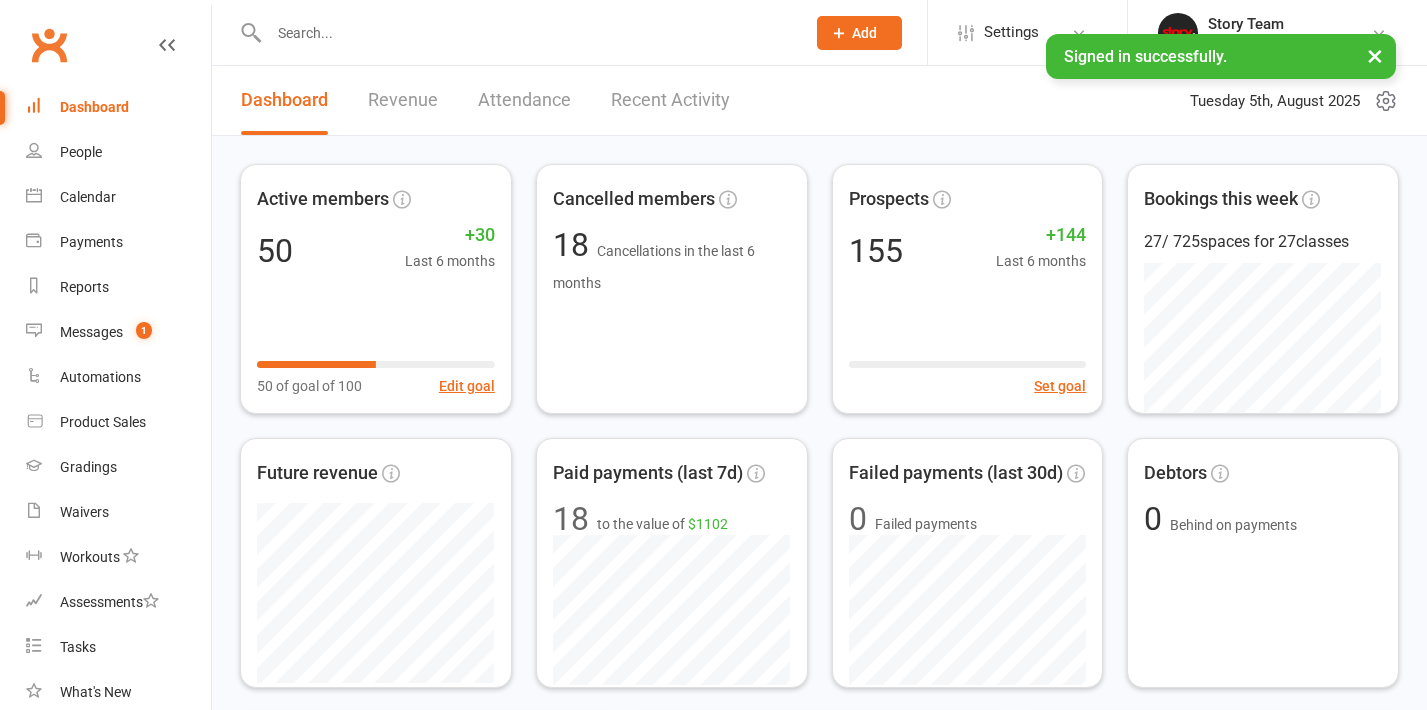scroll, scrollTop: 0, scrollLeft: 0, axis: both 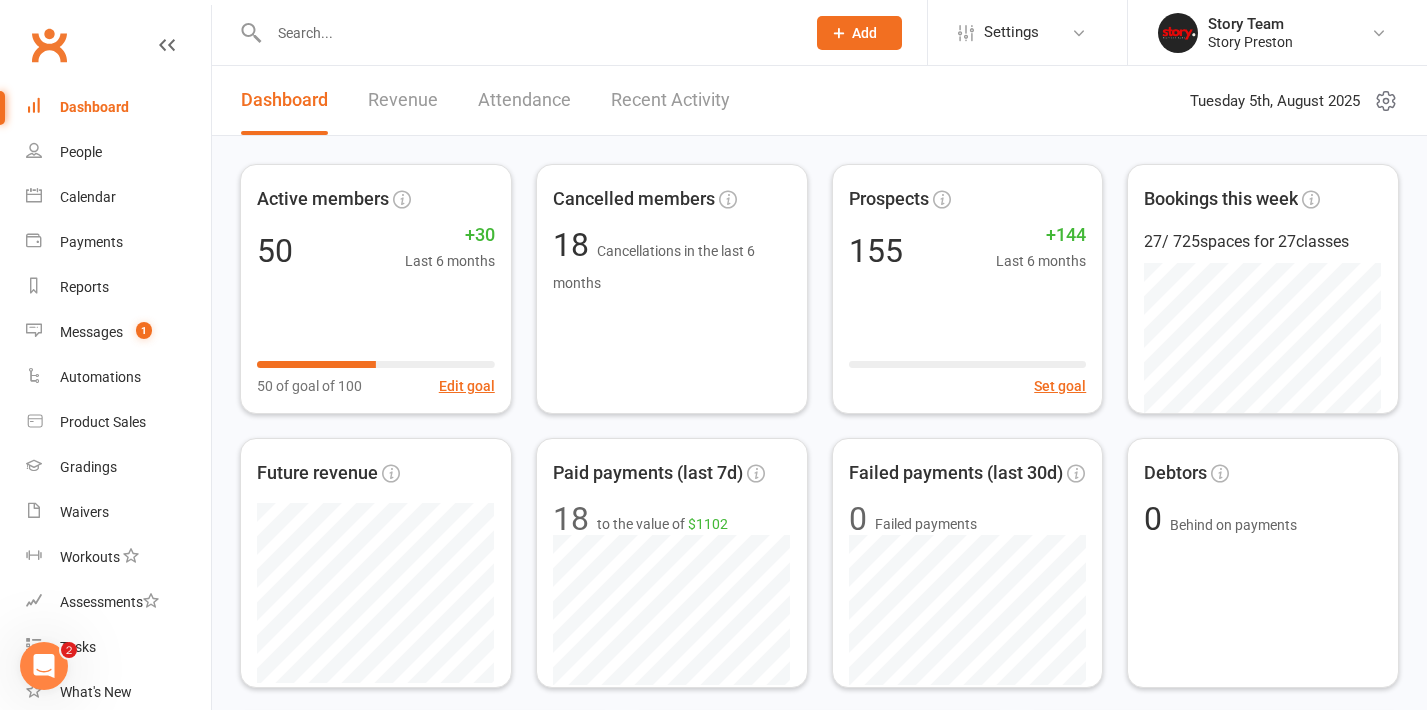 click at bounding box center [527, 33] 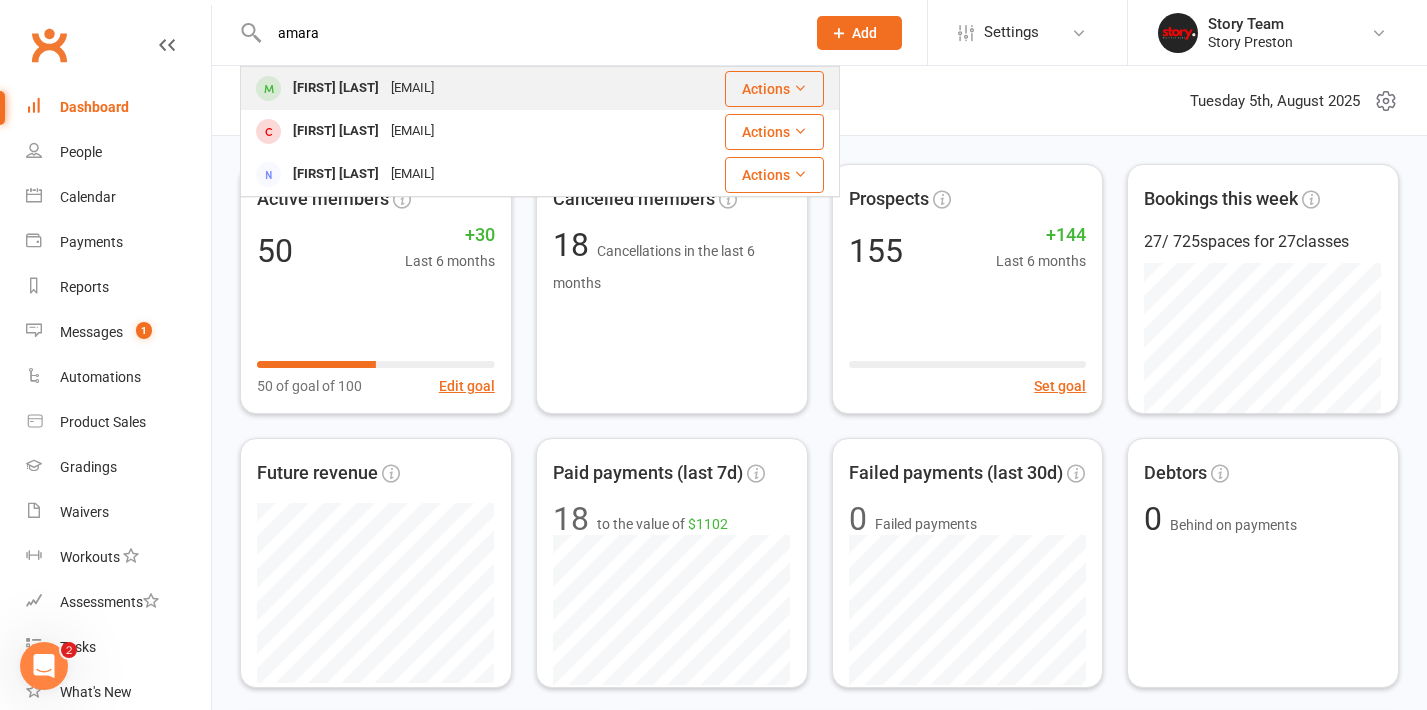 type on "amara" 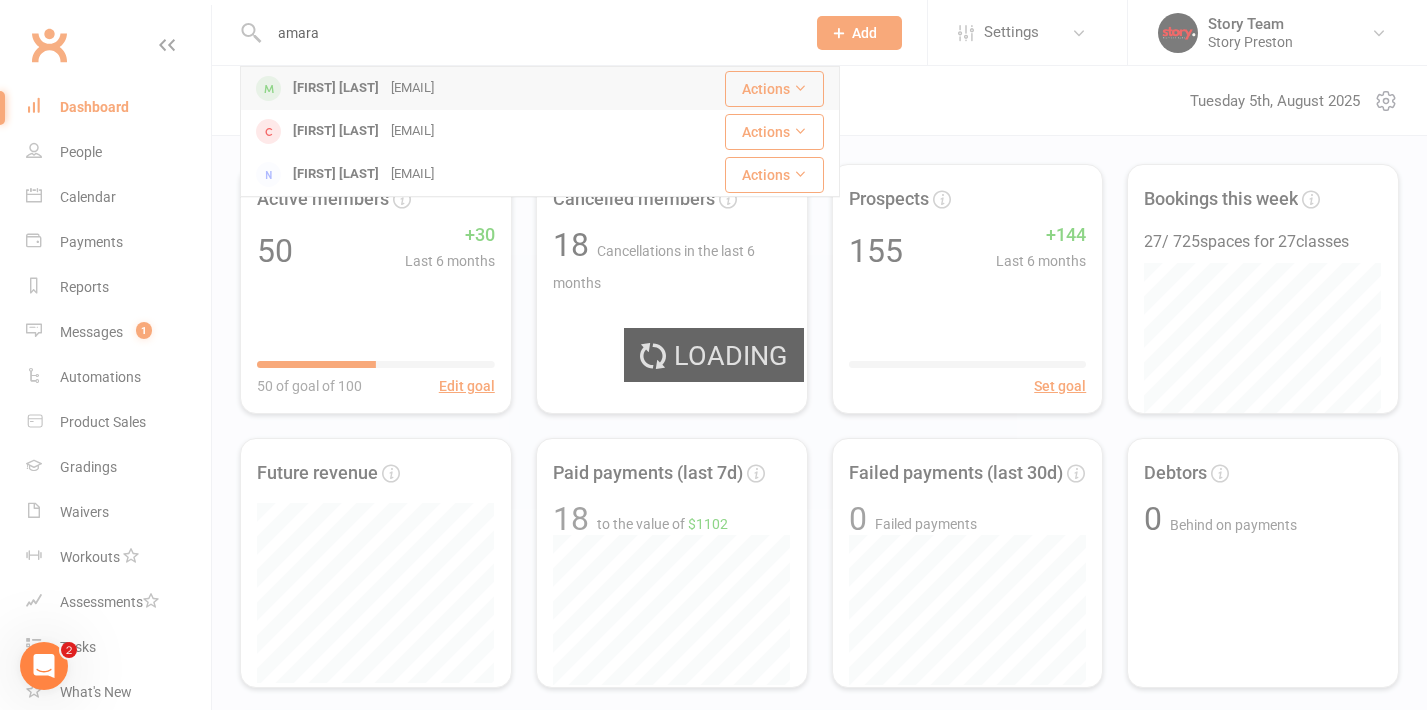 type 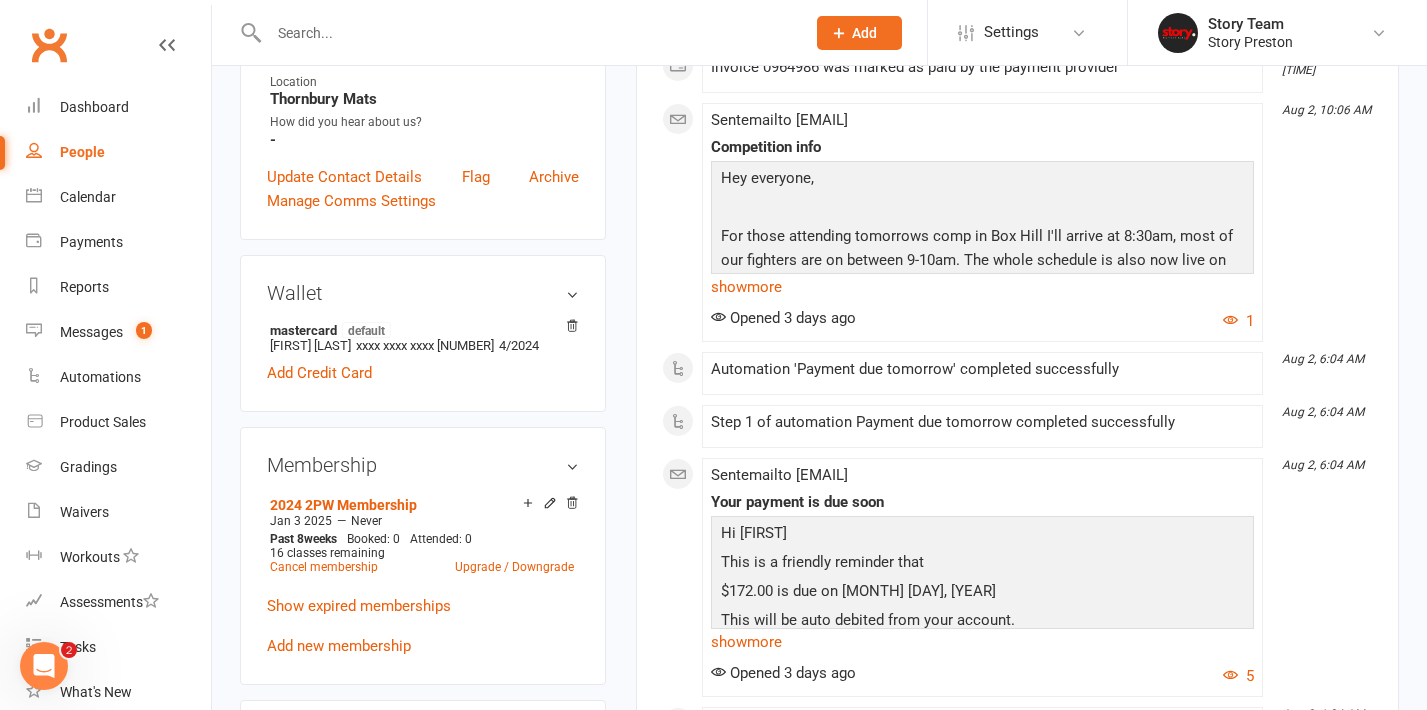 scroll, scrollTop: 516, scrollLeft: 0, axis: vertical 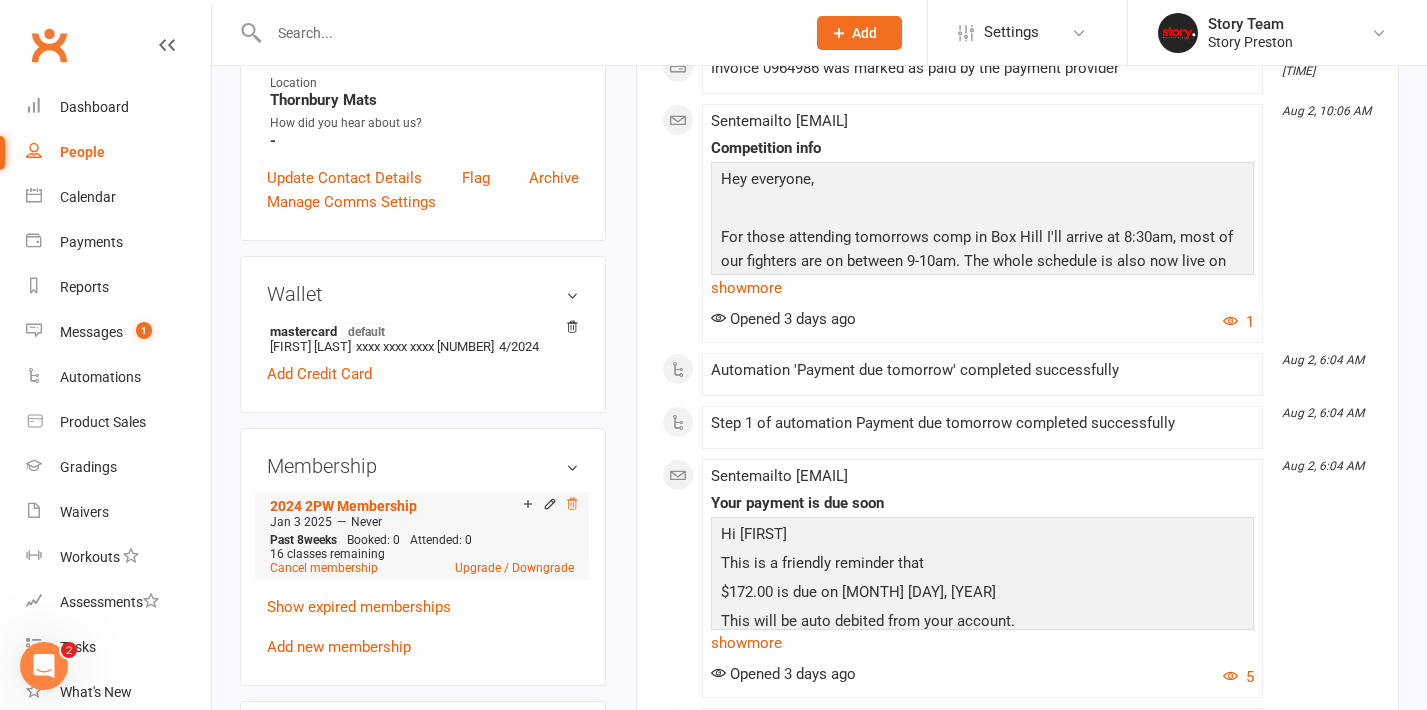 click 